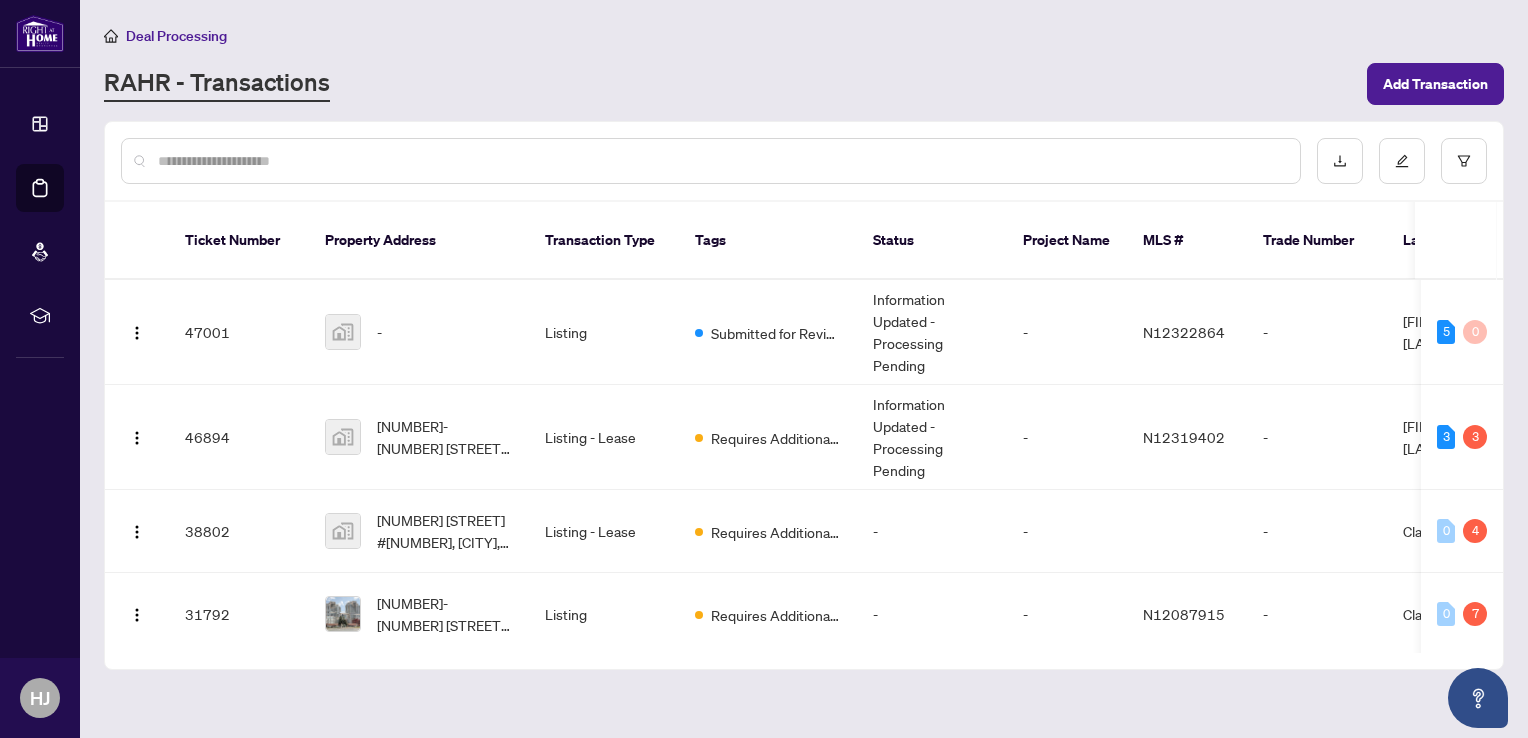 scroll, scrollTop: 0, scrollLeft: 0, axis: both 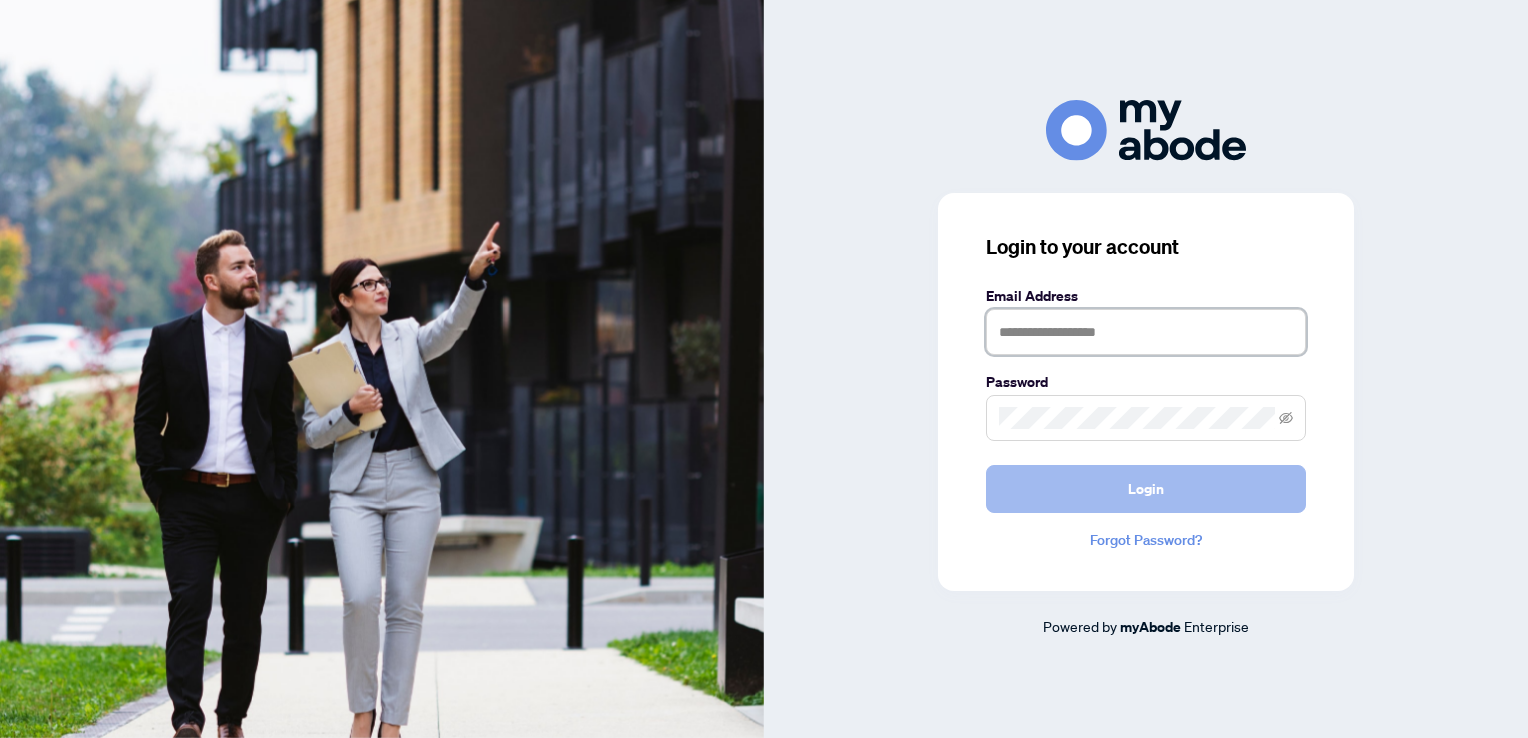 type on "**********" 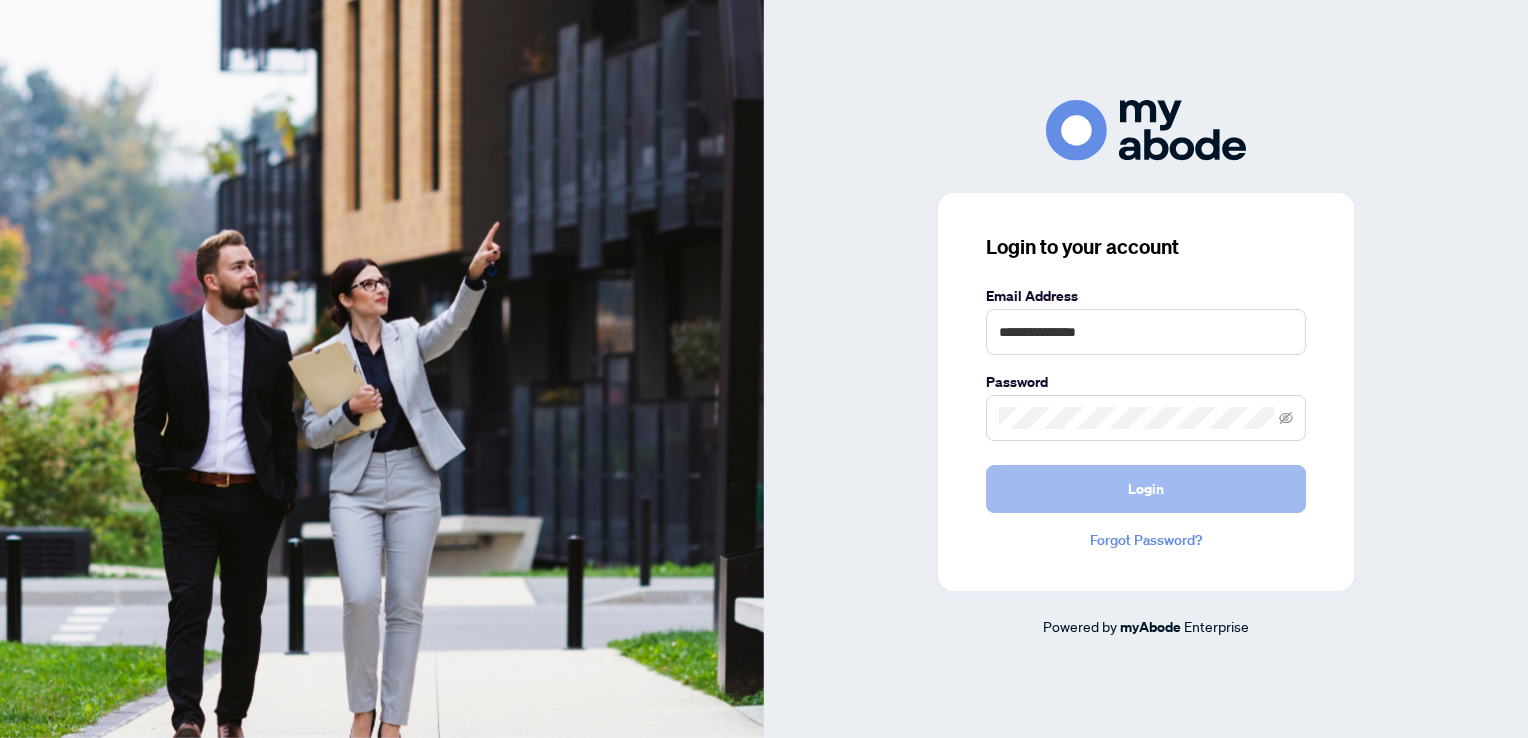 click on "Login" at bounding box center [1146, 489] 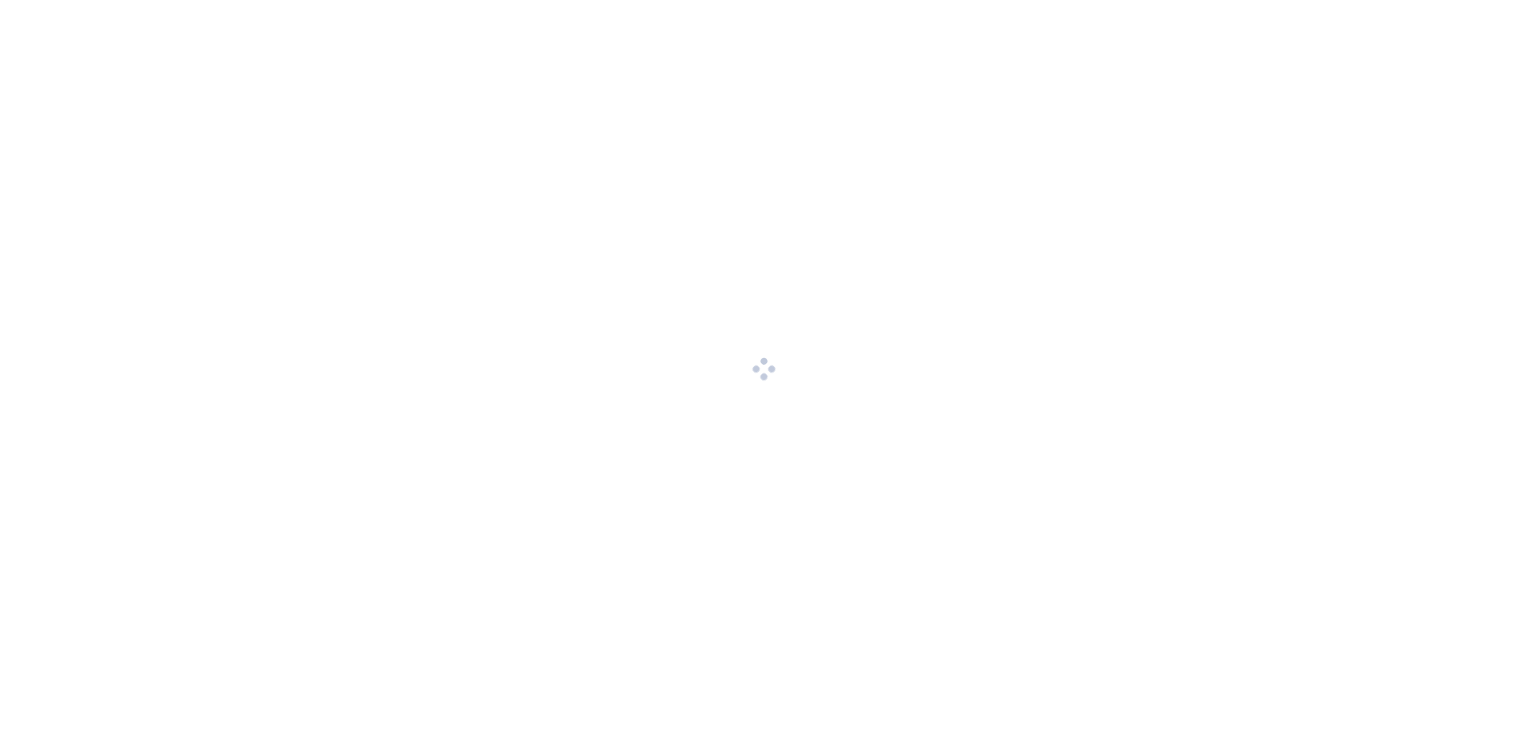 scroll, scrollTop: 0, scrollLeft: 0, axis: both 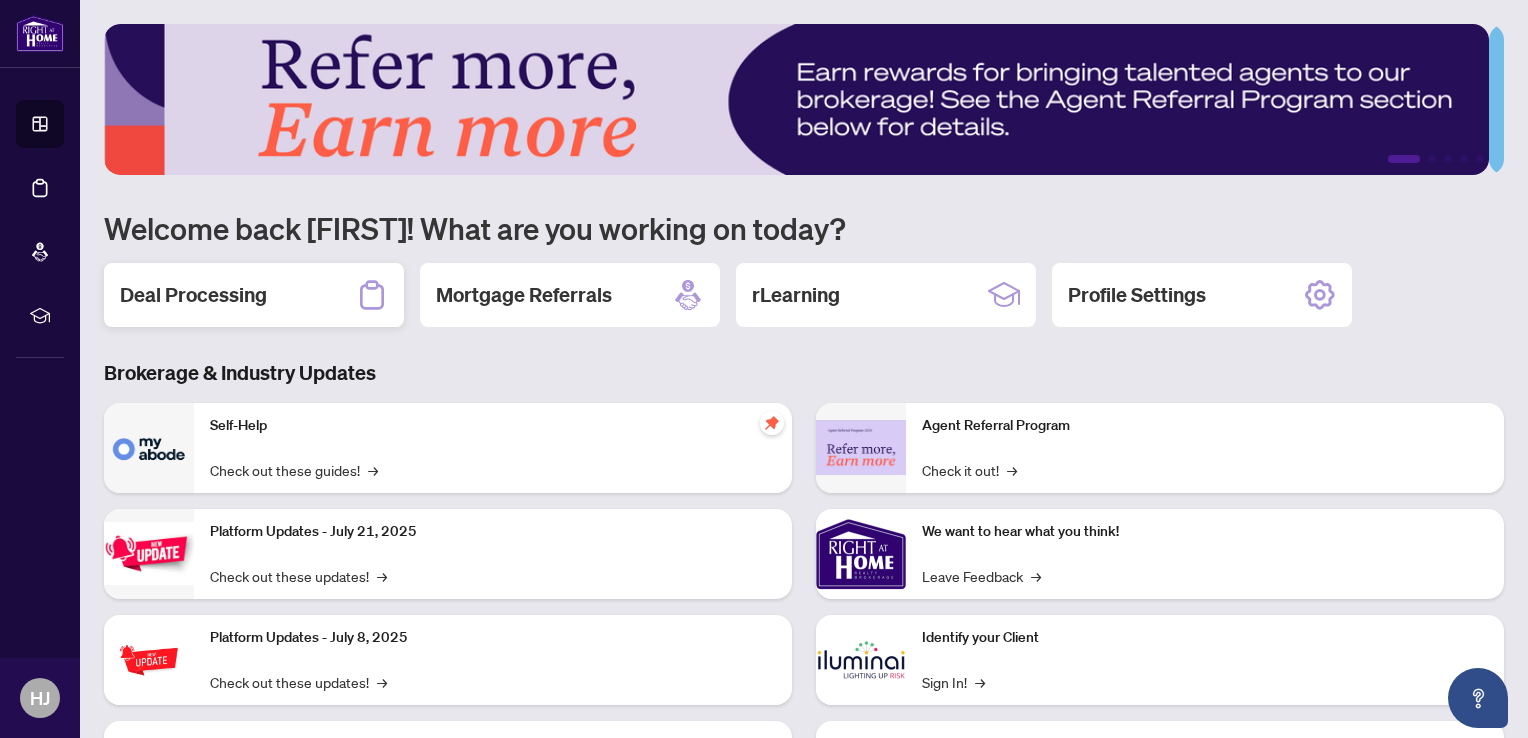 click on "Deal Processing" at bounding box center [193, 295] 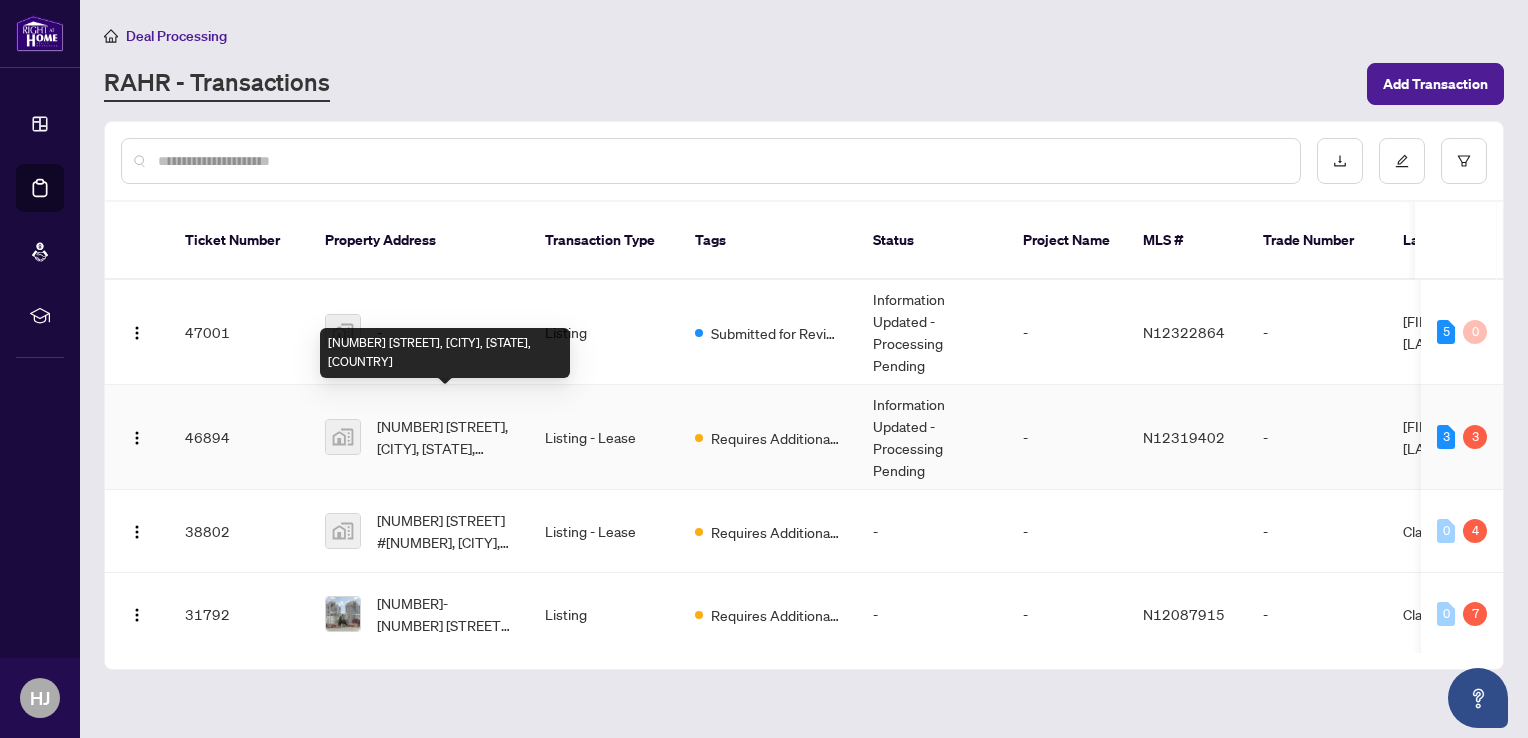 click on "[NUMBER]-[NUMBER] [STREET], [CITY], [STATE], [COUNTRY]" at bounding box center (445, 437) 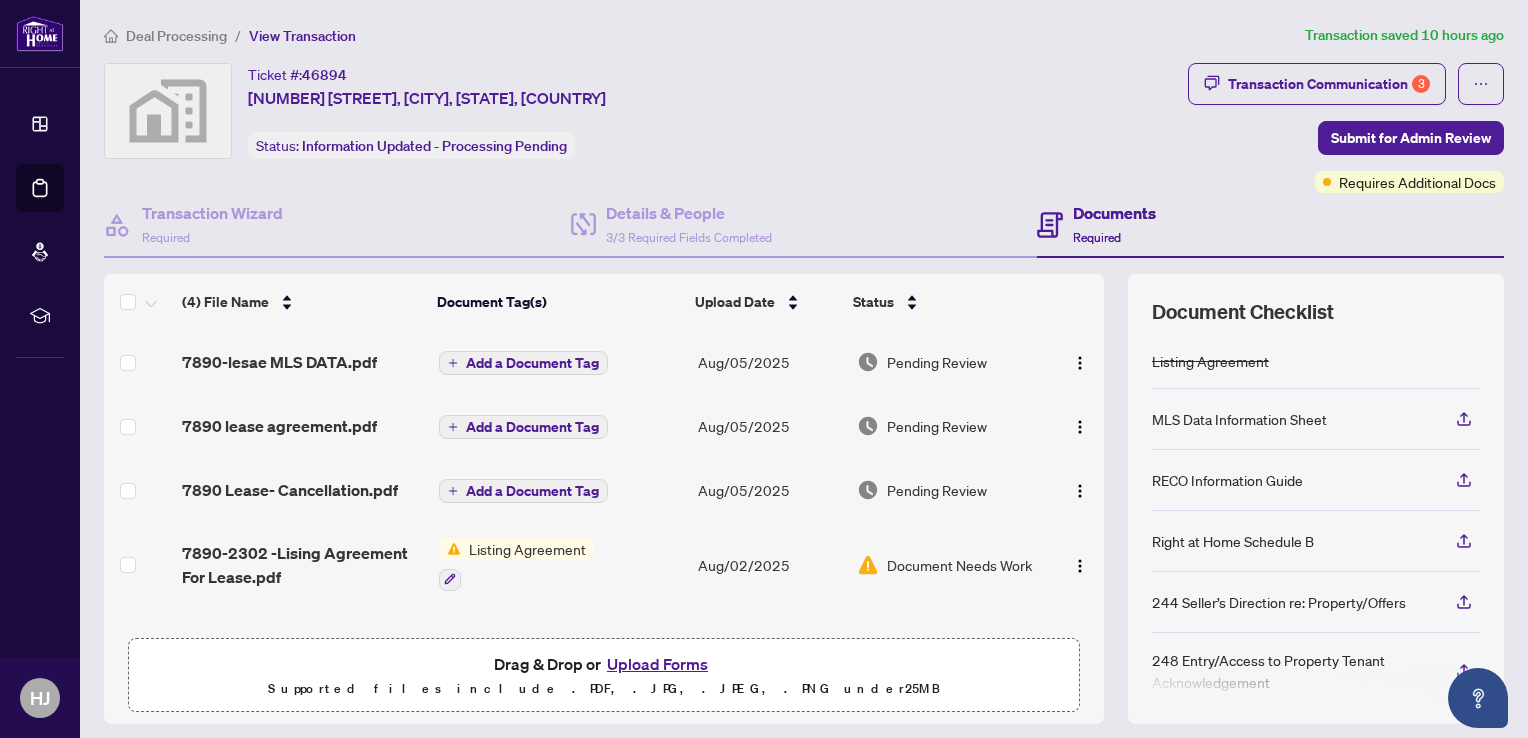 scroll, scrollTop: 0, scrollLeft: 0, axis: both 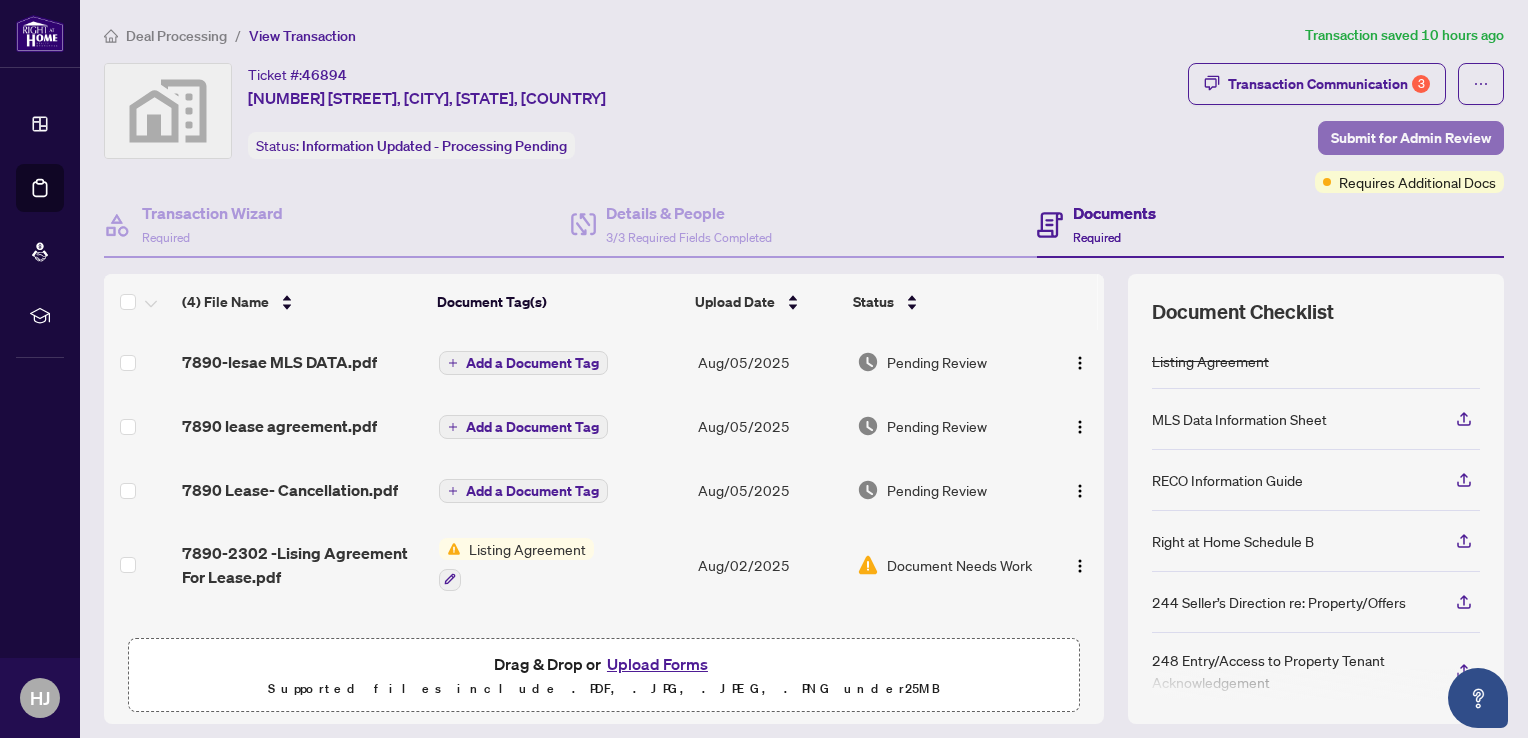 click on "Submit for Admin Review" at bounding box center [1411, 138] 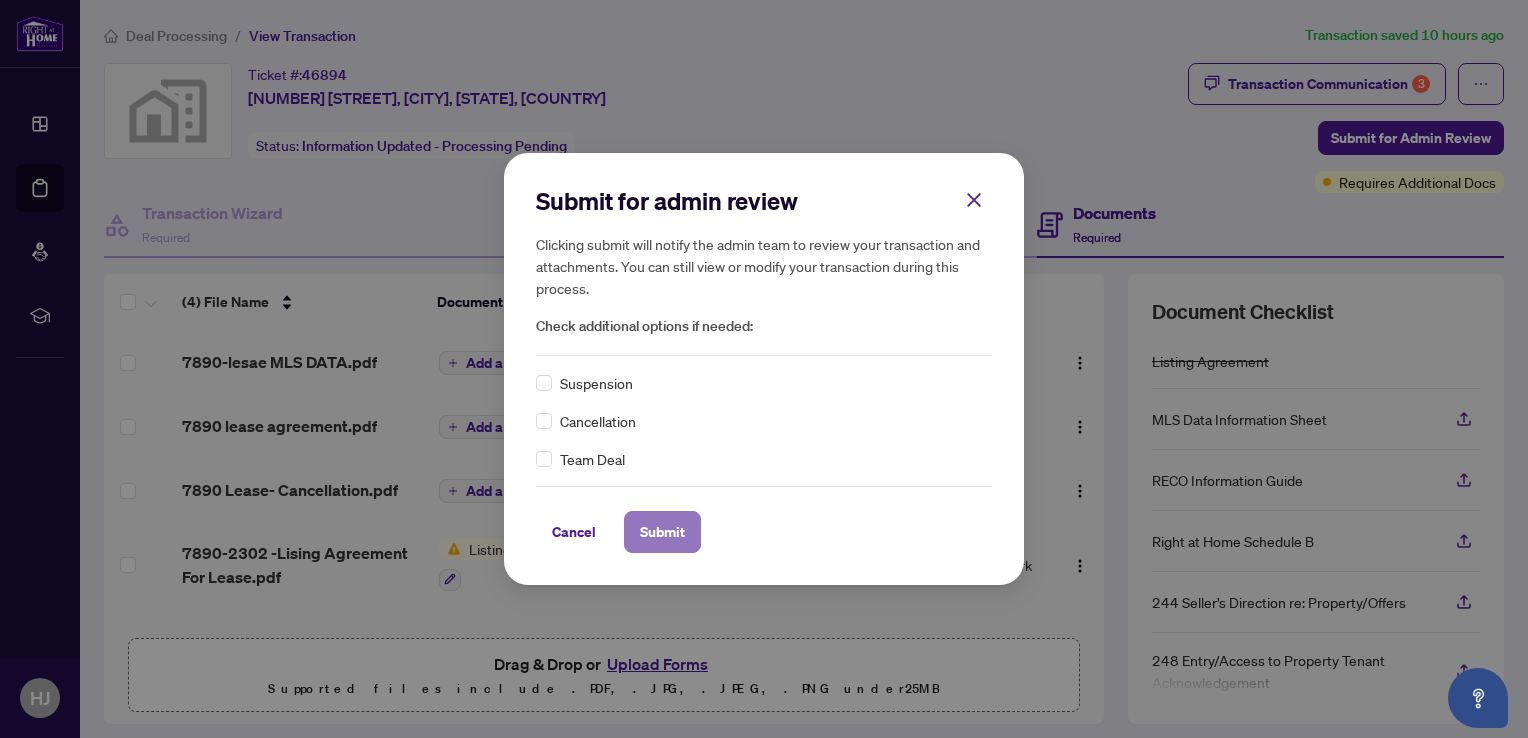 click on "Submit" at bounding box center (662, 532) 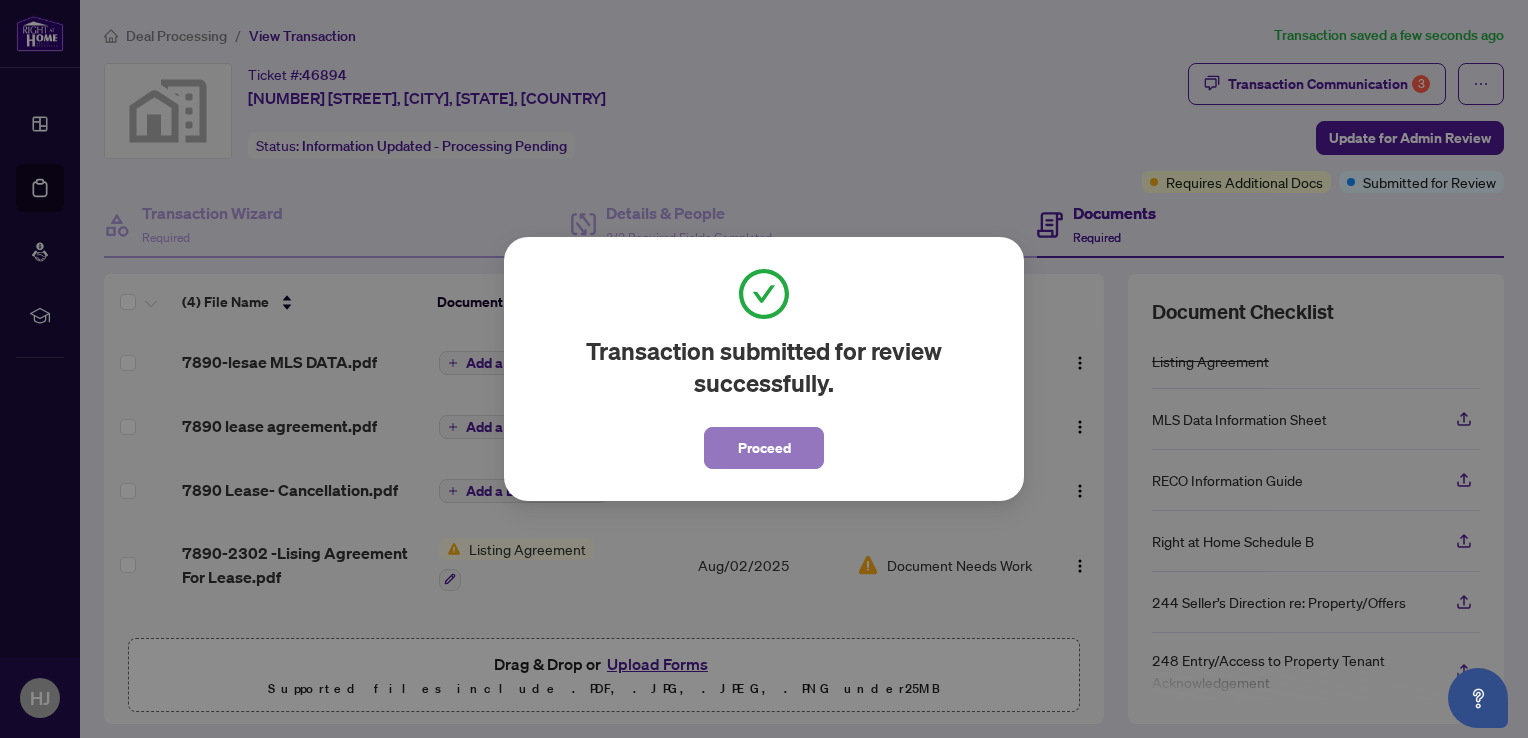 click on "Proceed" at bounding box center (764, 448) 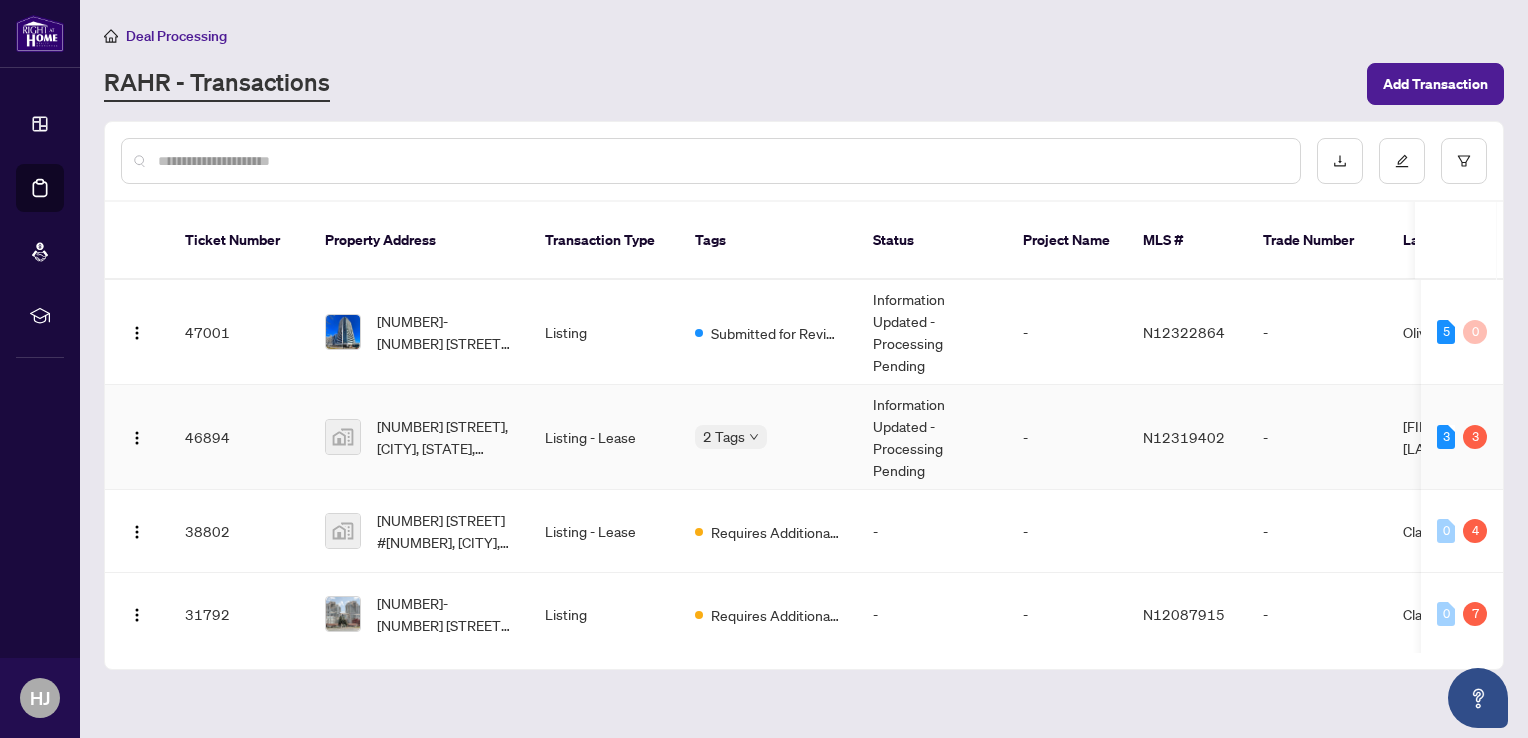 click on "[NUMBER]-[NUMBER] [STREET], [CITY], [STATE], [COUNTRY]" at bounding box center [419, 437] 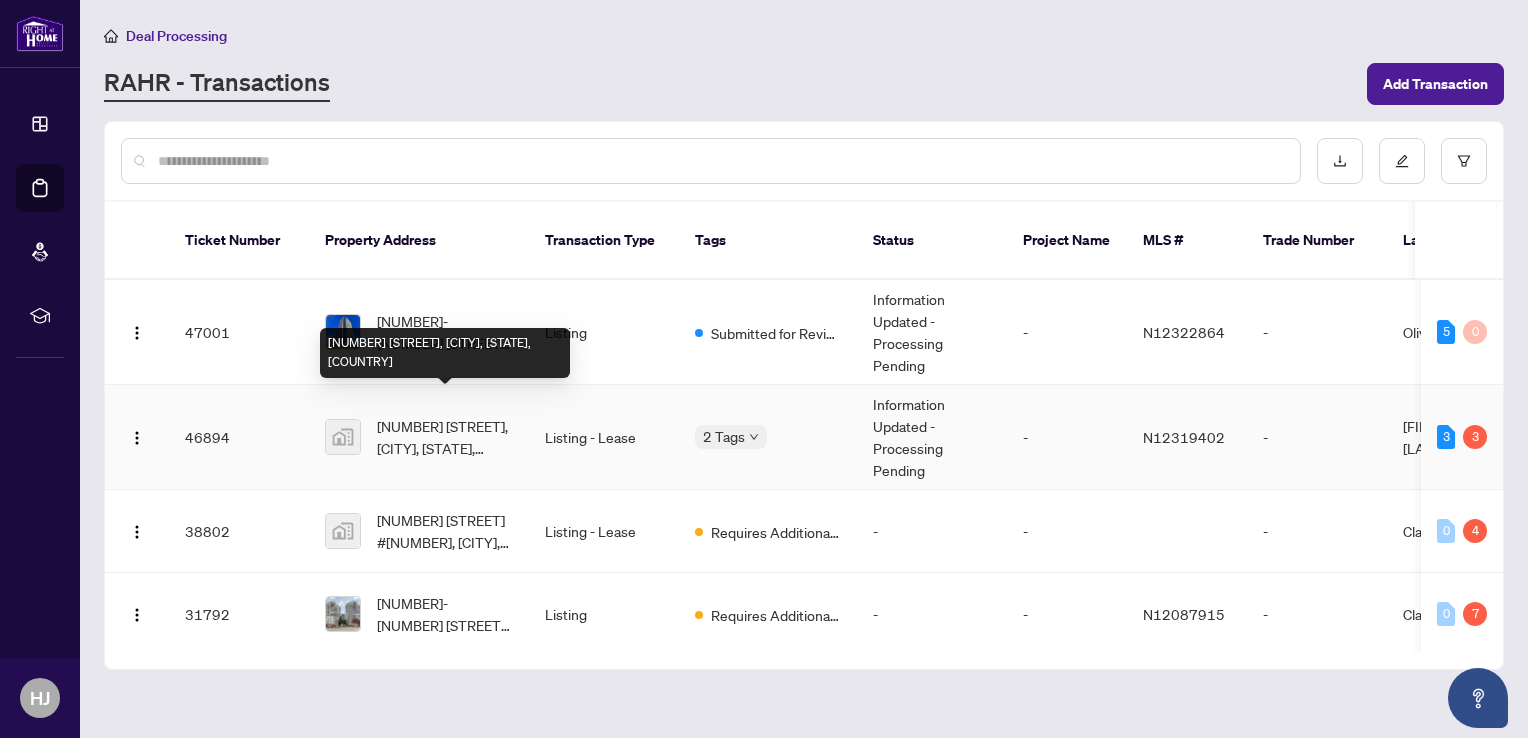 click on "[NUMBER]-[NUMBER] [STREET], [CITY], [STATE], [COUNTRY]" at bounding box center [445, 437] 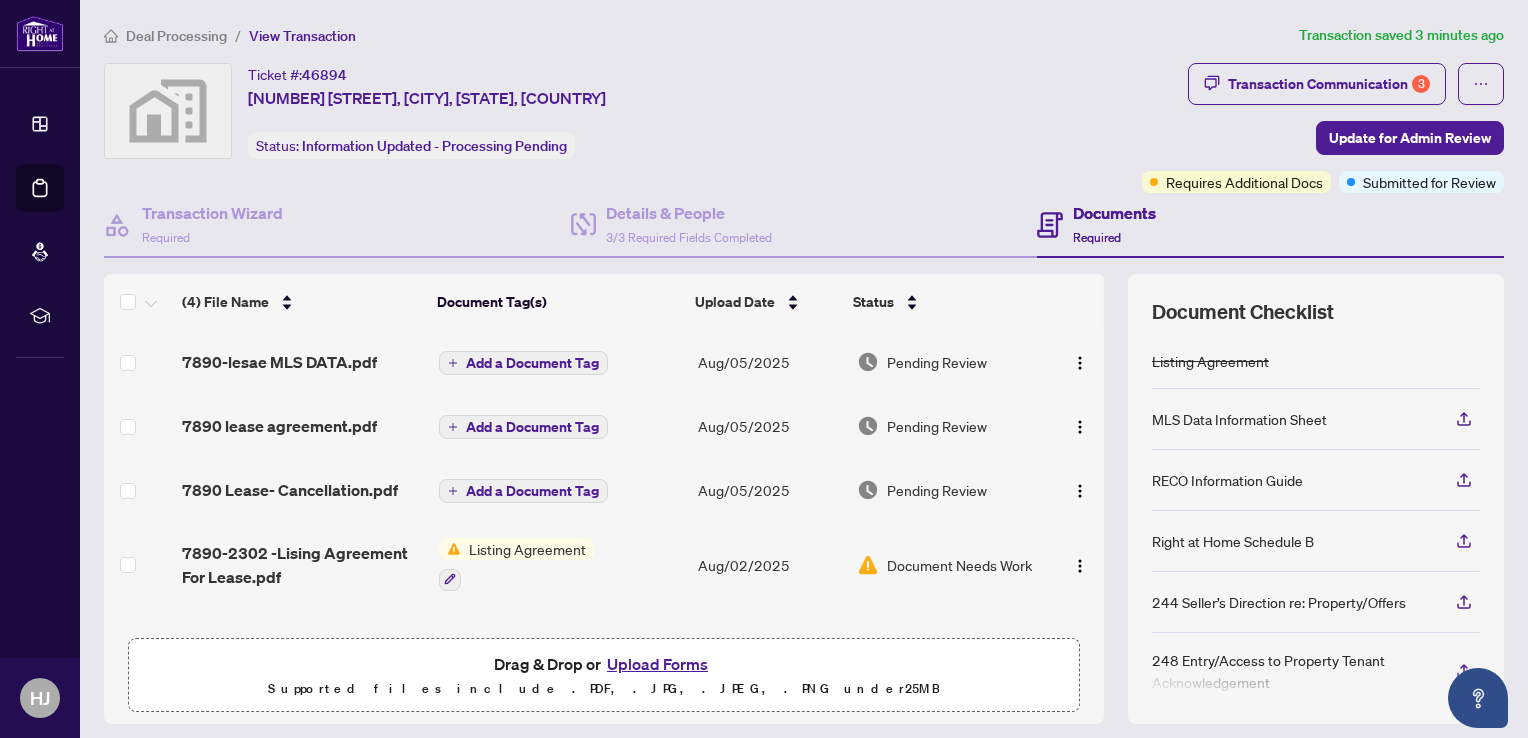 click on "Upload Forms" at bounding box center (657, 664) 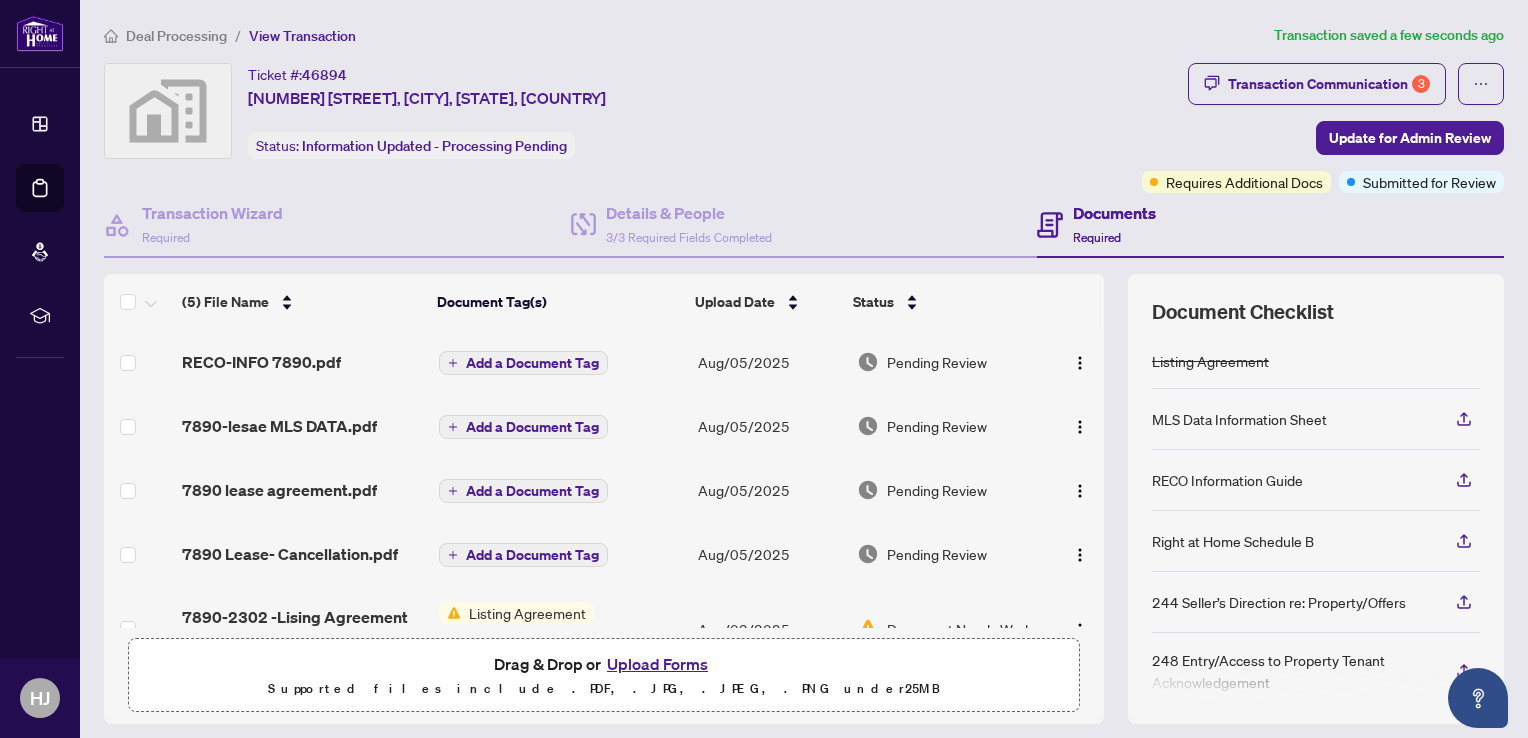 click on "Transaction Communication 3 Update for Admin Review Requires Additional Docs Submitted for Review" at bounding box center (1323, 128) 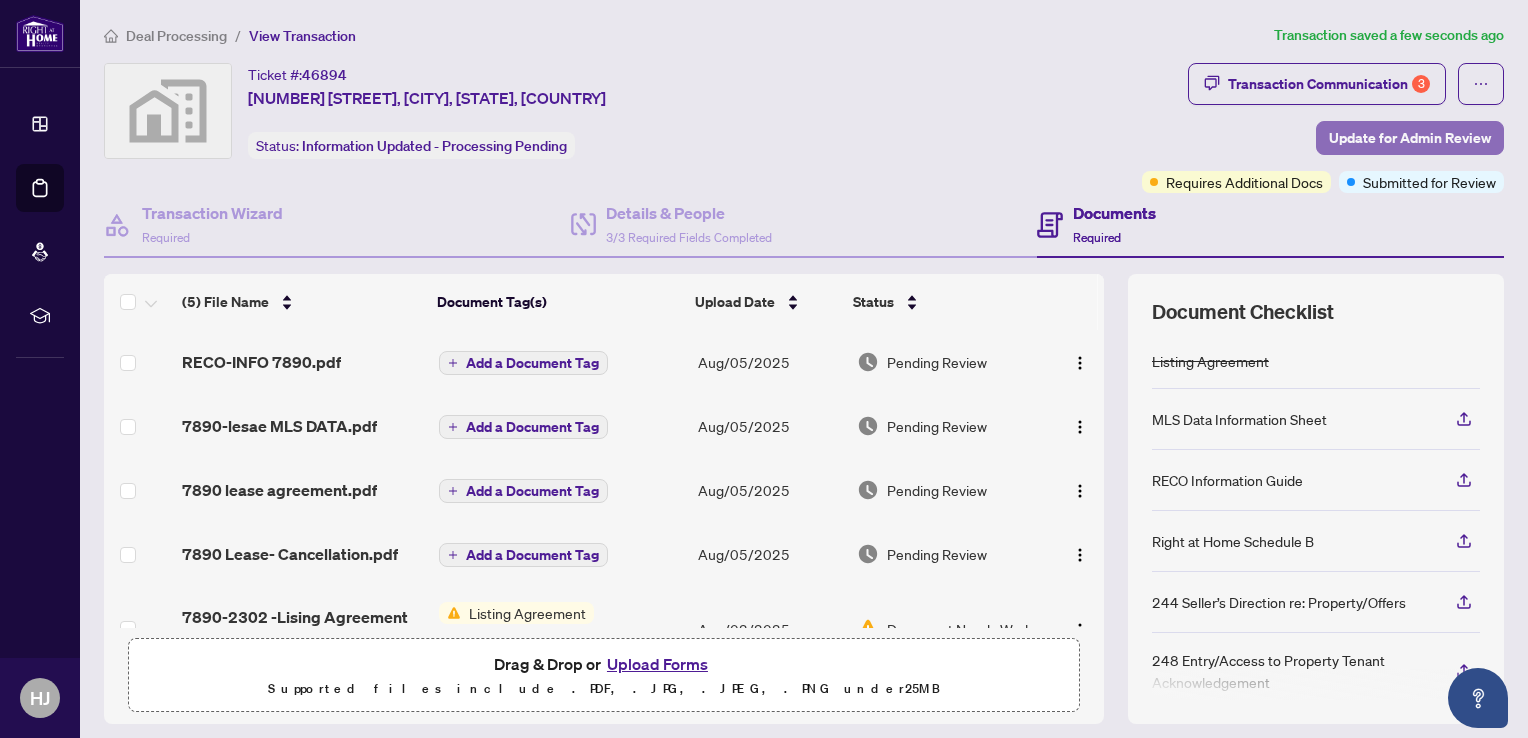 click on "Update for Admin Review" at bounding box center [1410, 138] 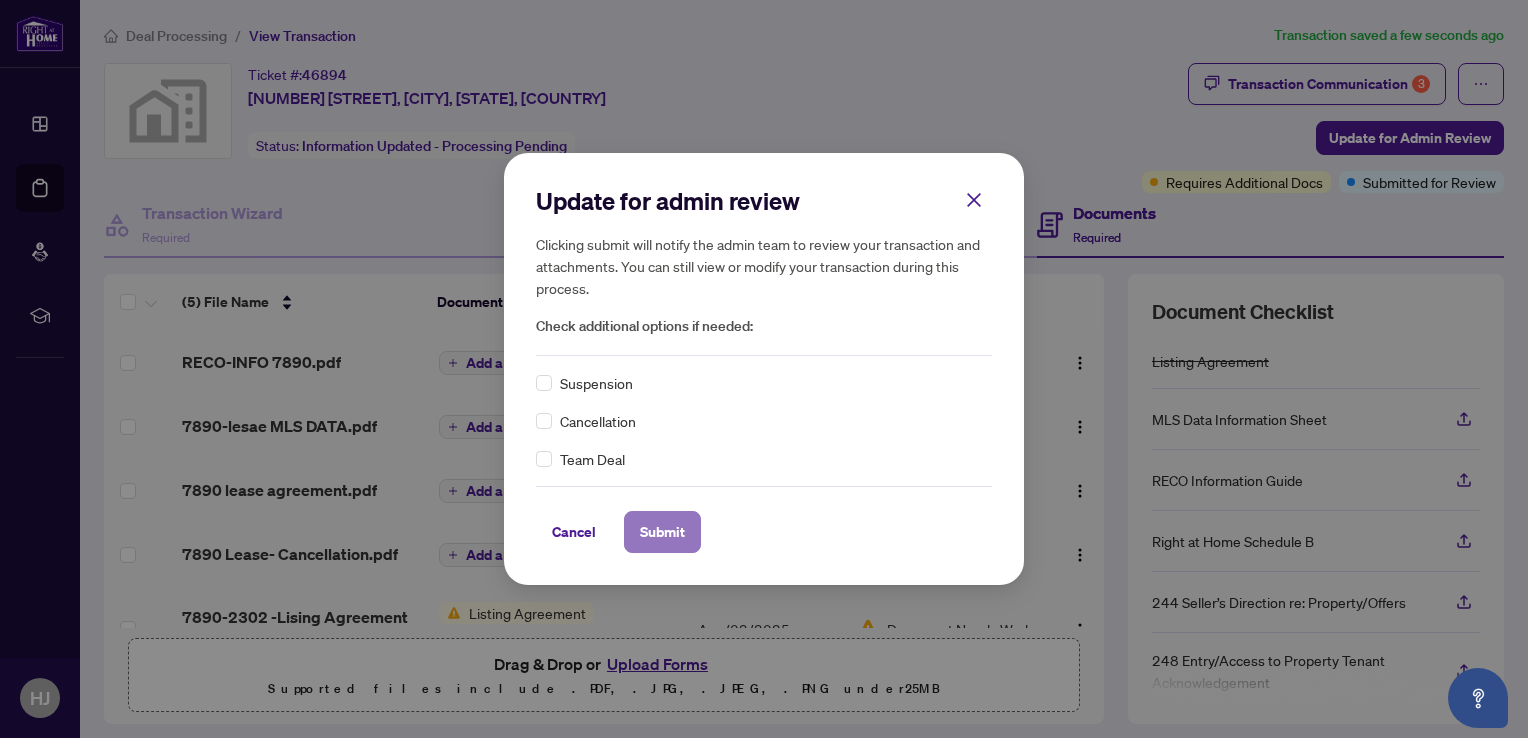 click on "Submit" at bounding box center [662, 532] 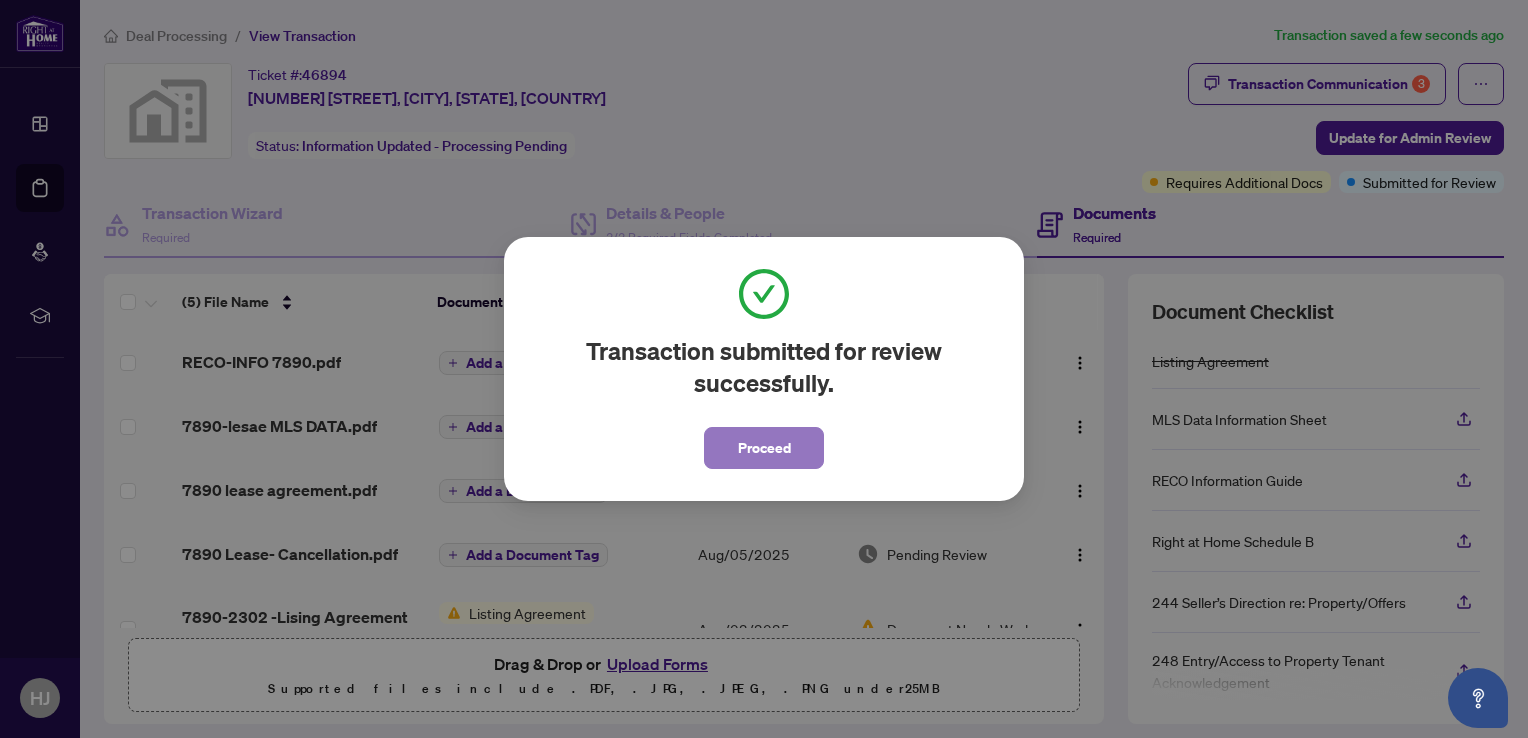 click on "Proceed" at bounding box center [764, 448] 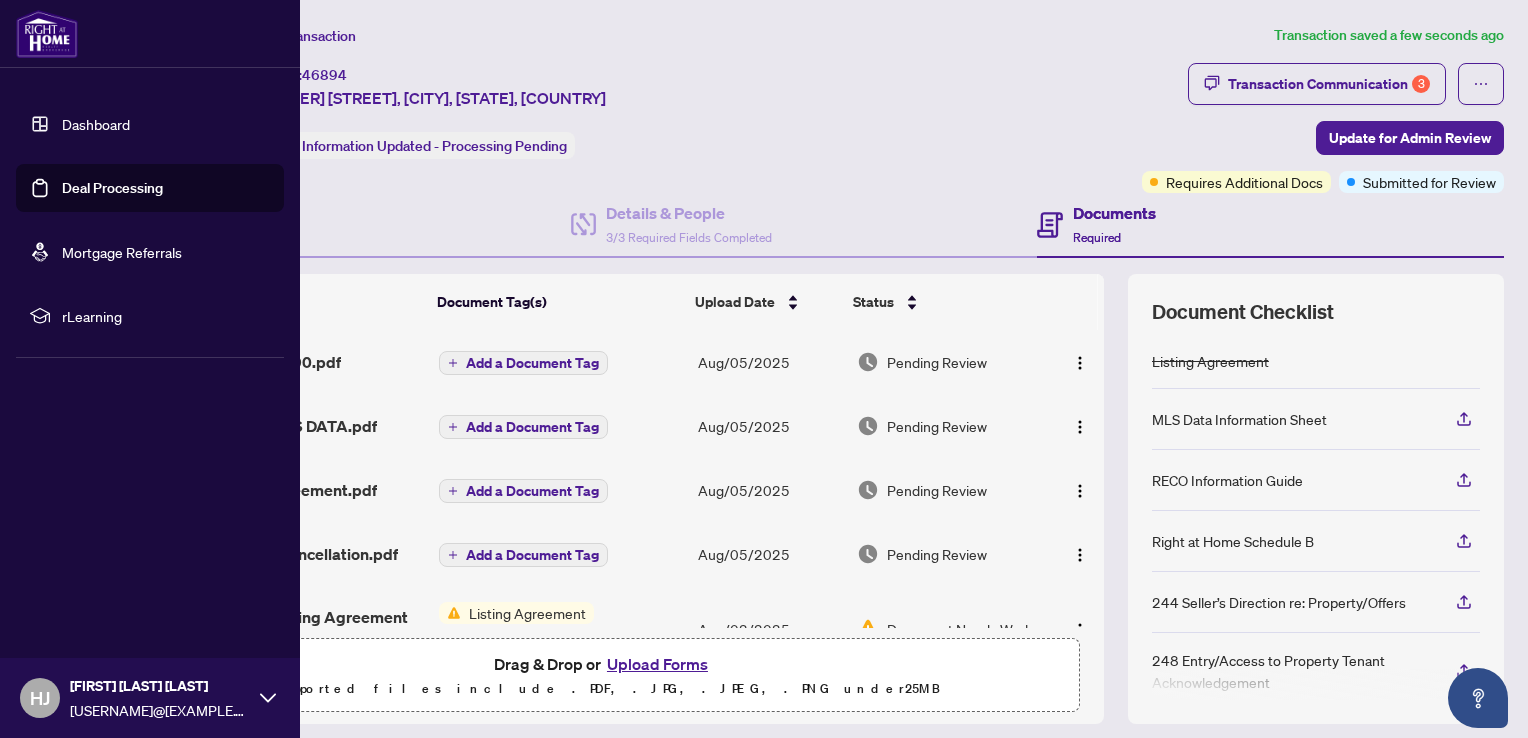 click on "Dashboard" at bounding box center (96, 124) 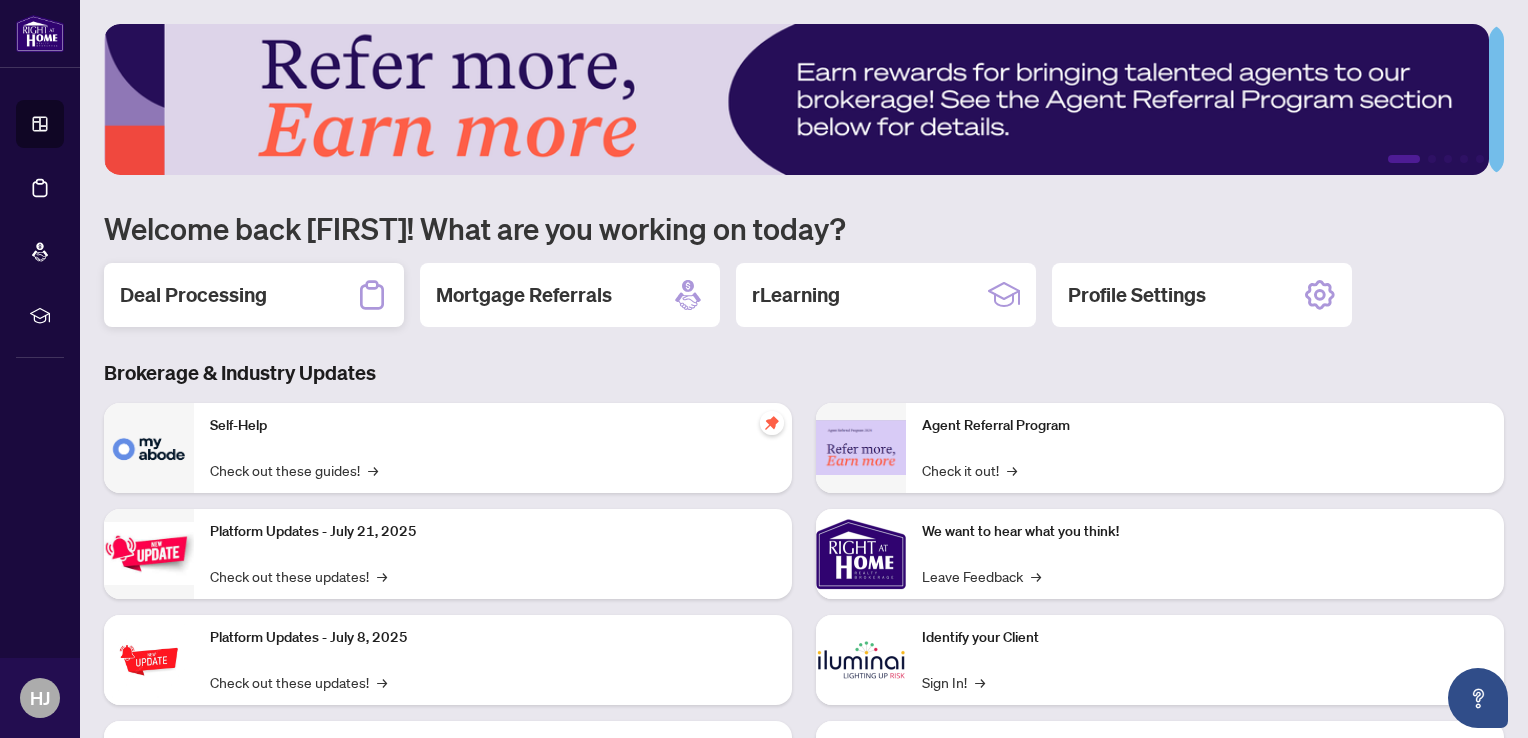 click on "Deal Processing" at bounding box center [254, 295] 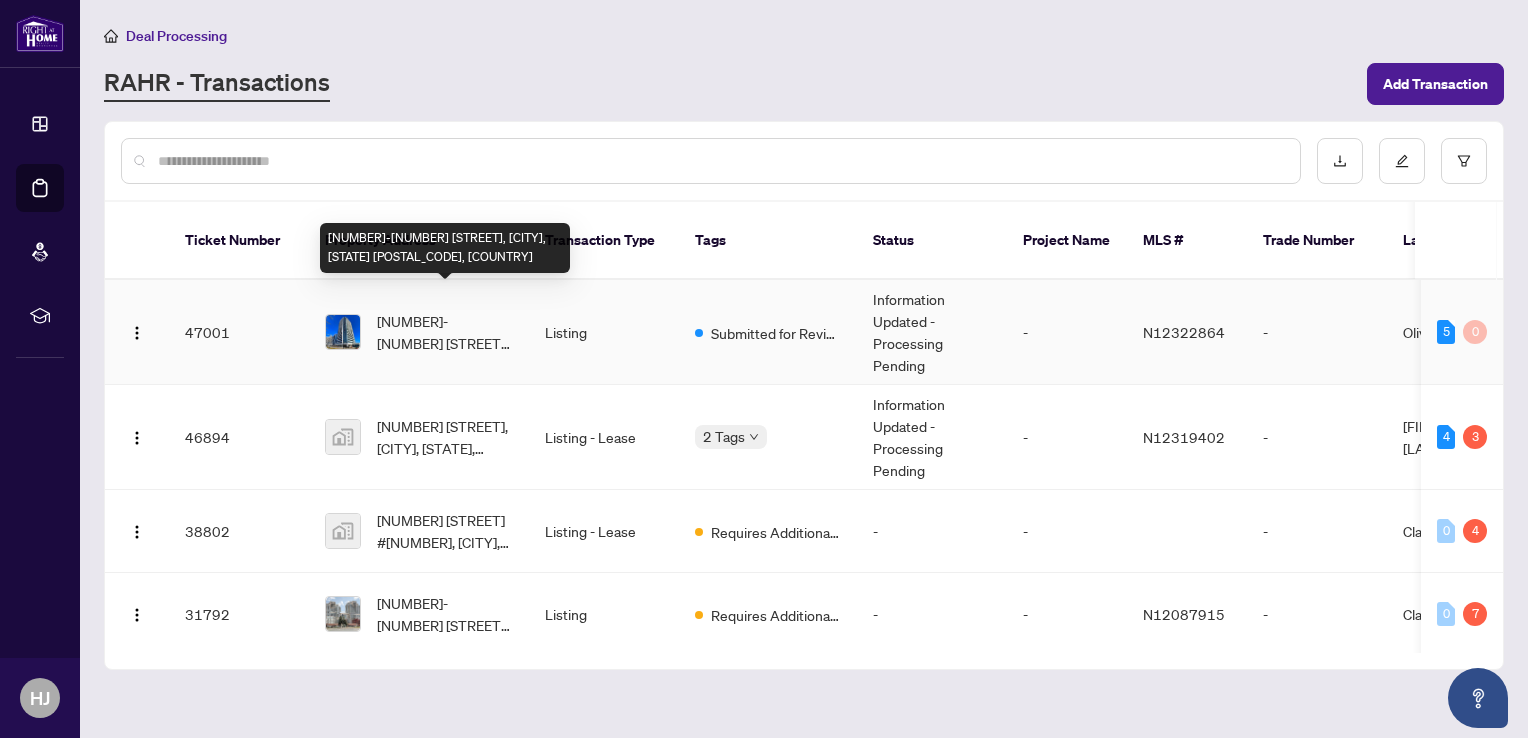 click on "2302-7890 Bathurst St, Vaughan, Ontario L4J 7Y3, Canada" at bounding box center [445, 332] 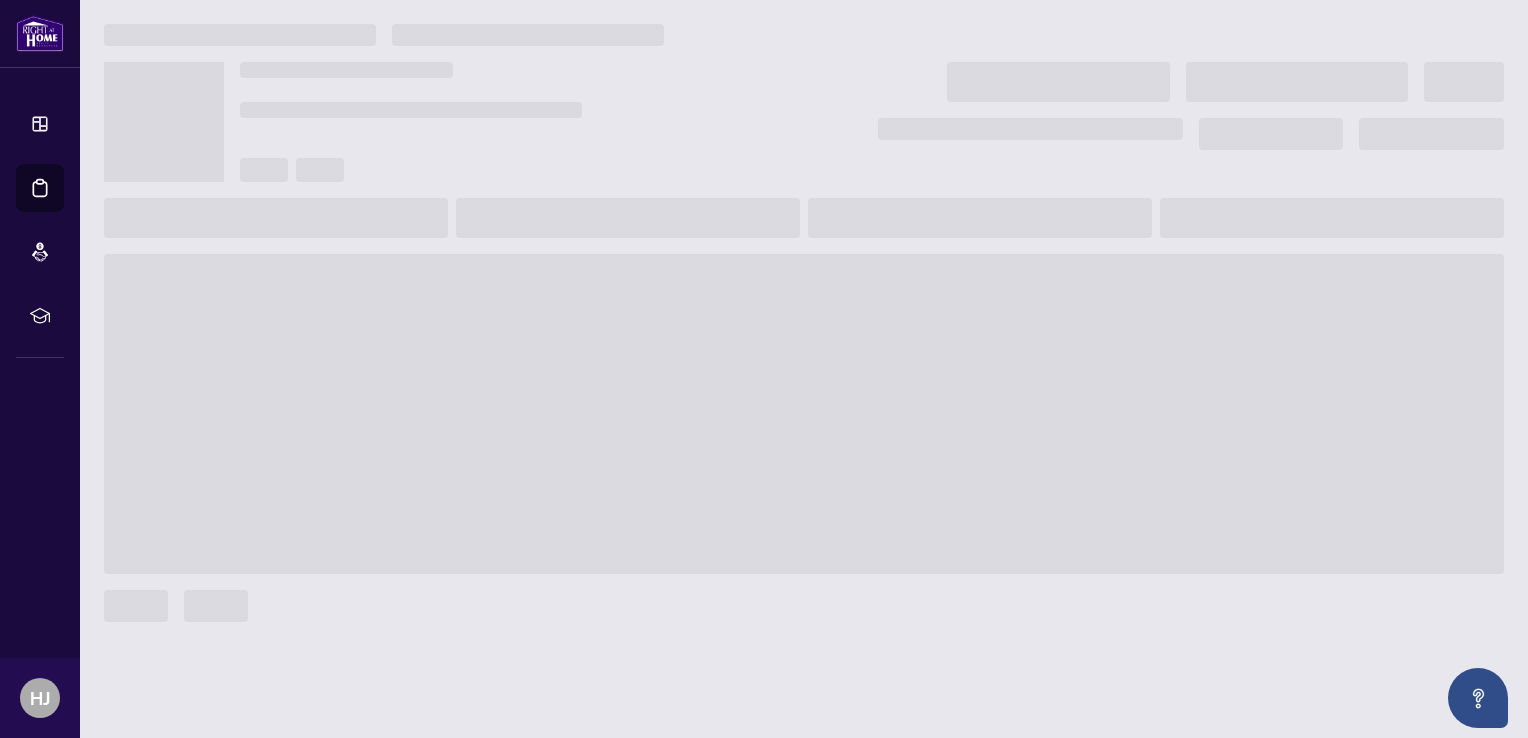 click at bounding box center [804, 414] 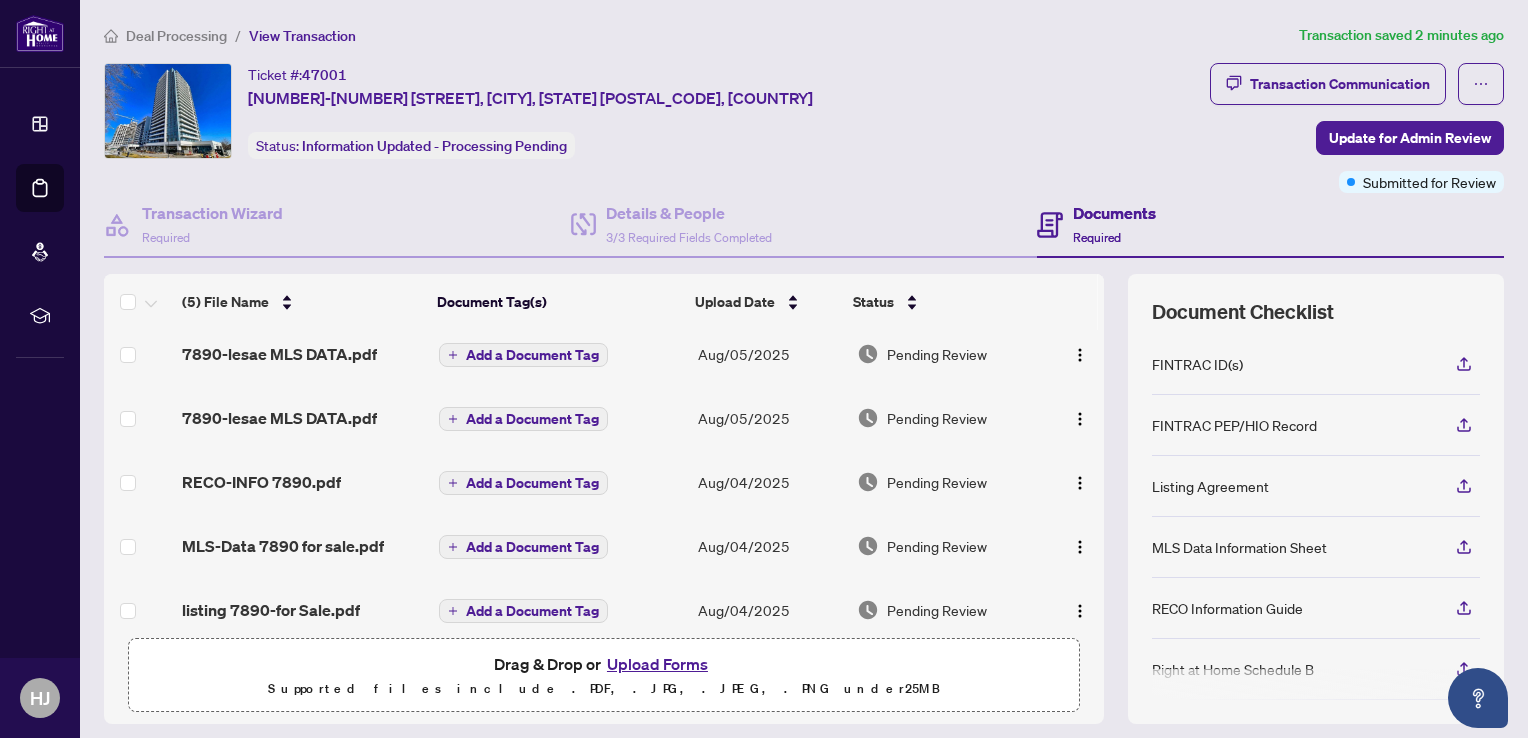 scroll, scrollTop: 6, scrollLeft: 0, axis: vertical 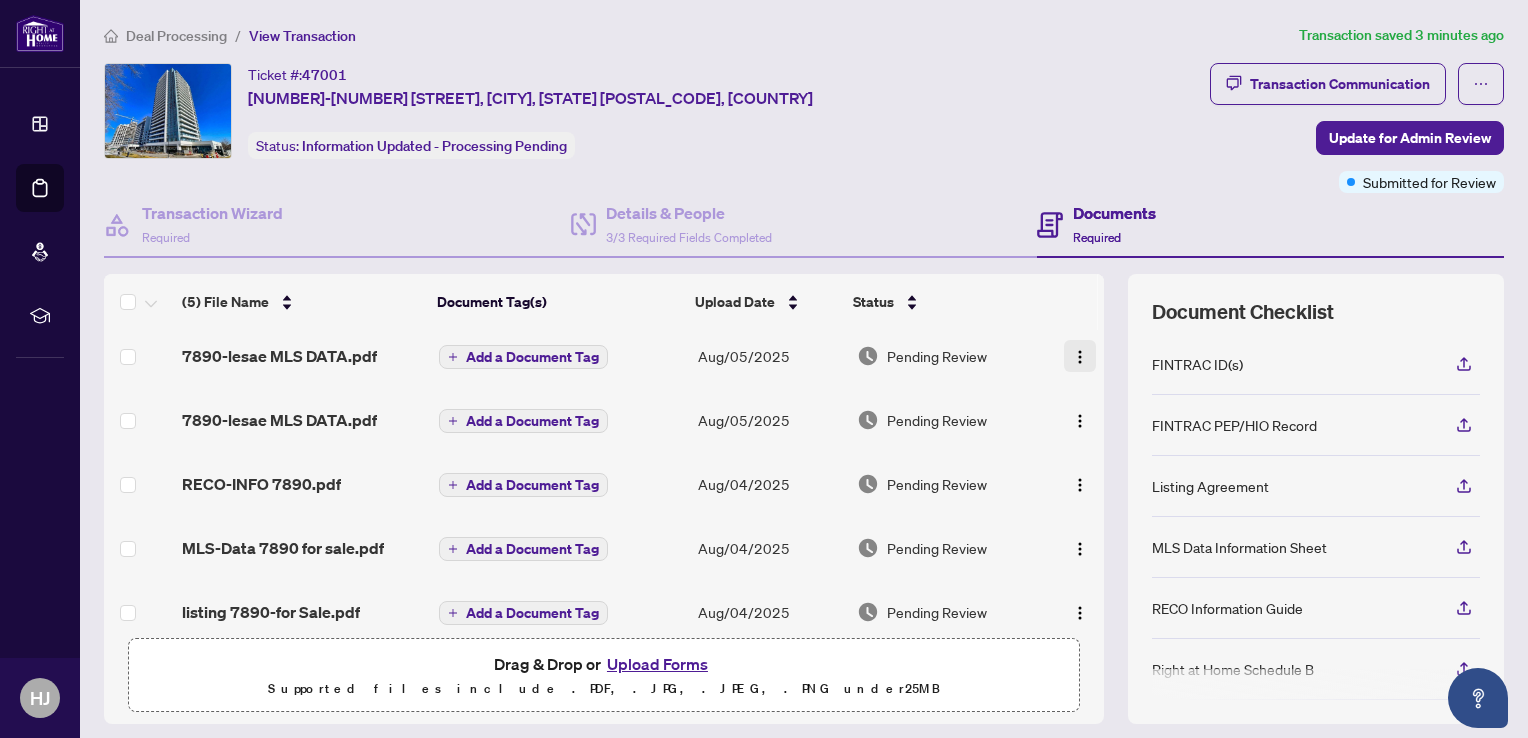click at bounding box center [1080, 357] 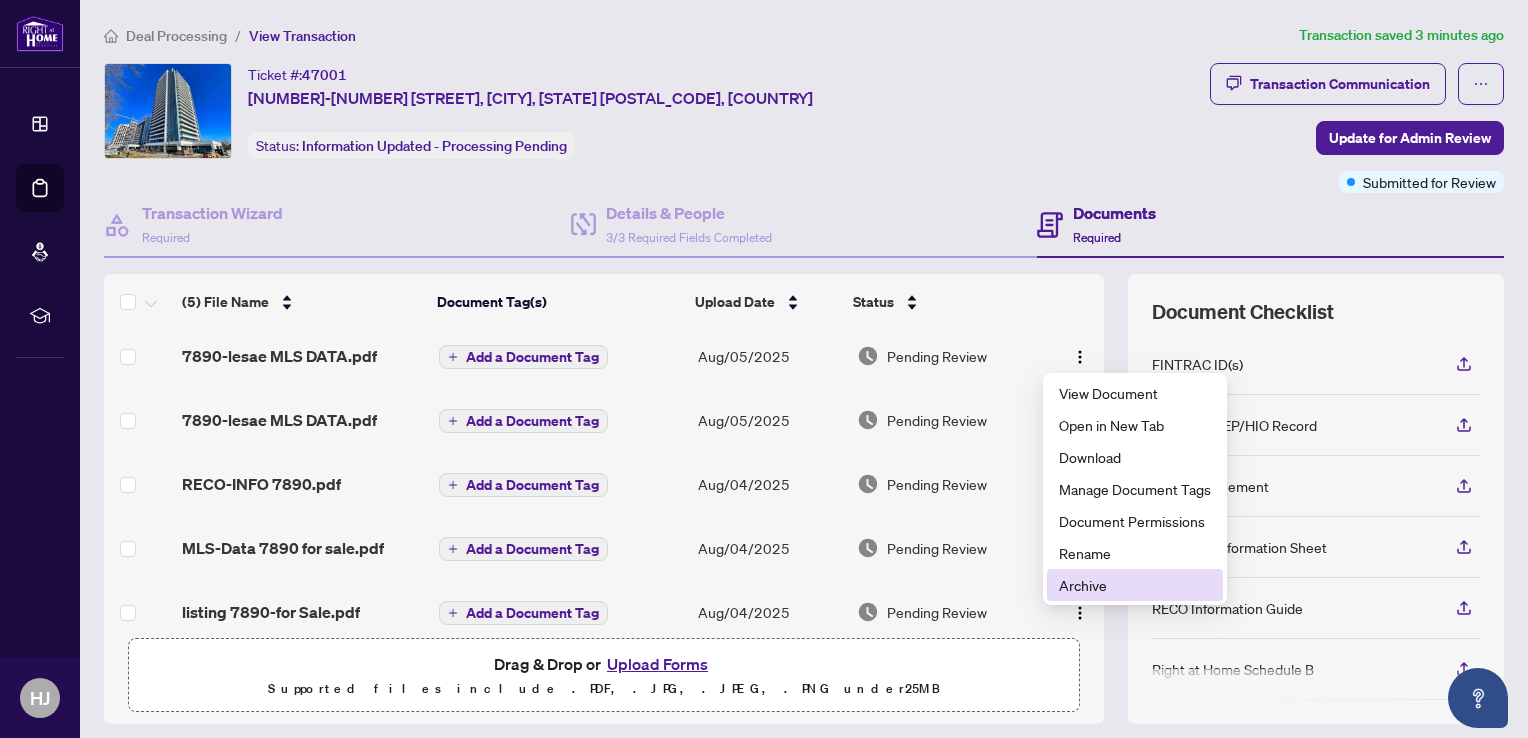 click on "Archive" at bounding box center (1135, 585) 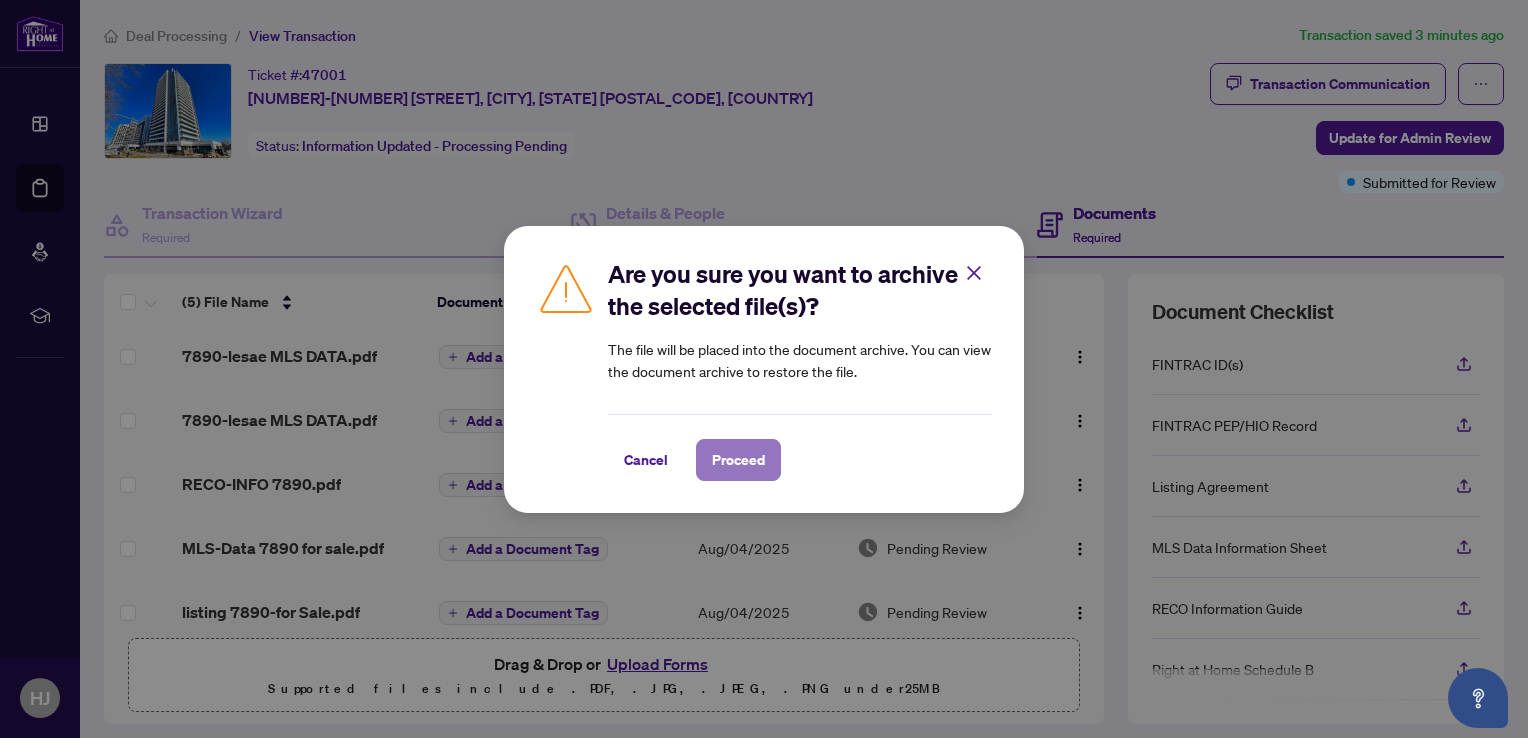 click on "Proceed" at bounding box center [738, 460] 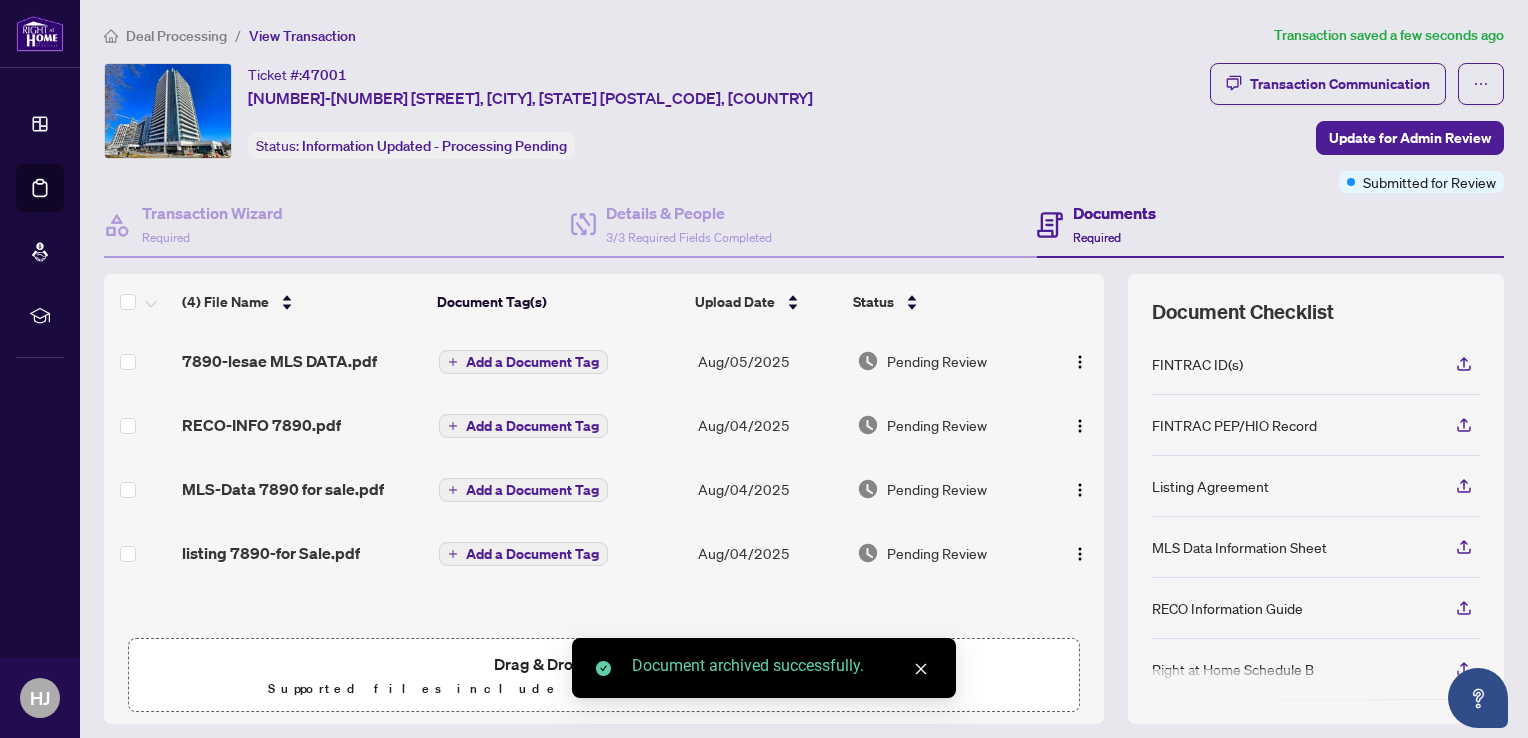 scroll, scrollTop: 0, scrollLeft: 0, axis: both 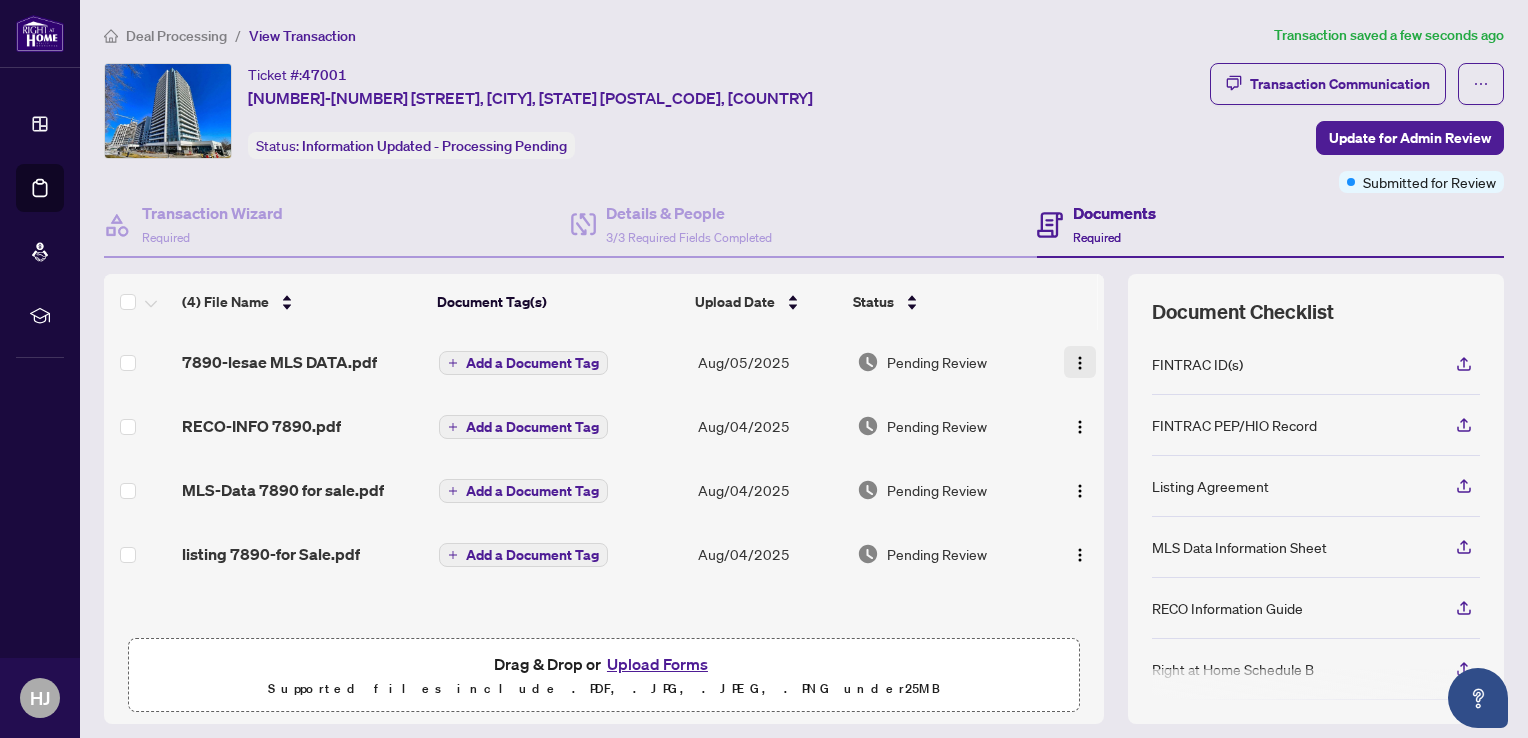 click at bounding box center [1080, 363] 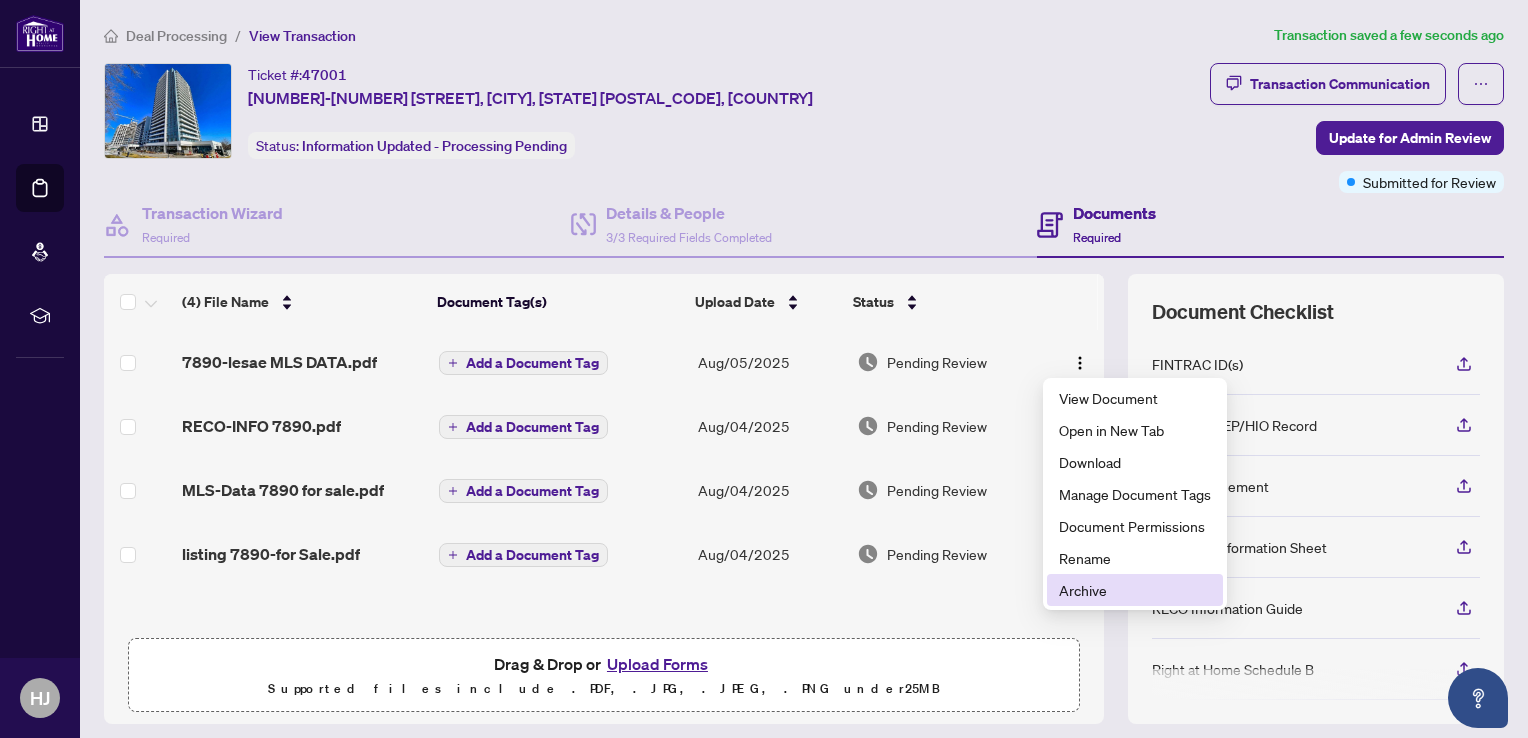 click on "Archive" at bounding box center (1135, 590) 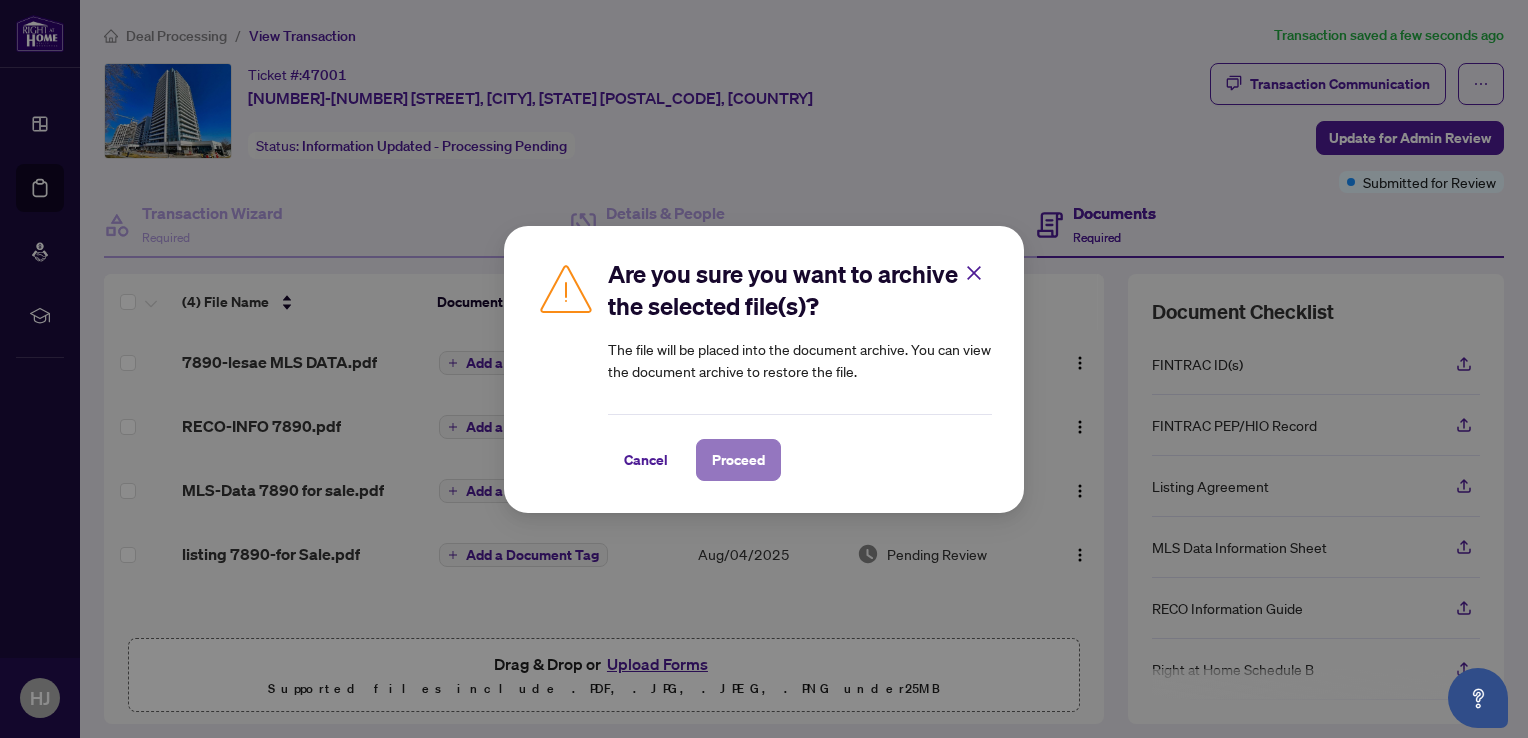 click on "Proceed" at bounding box center [738, 460] 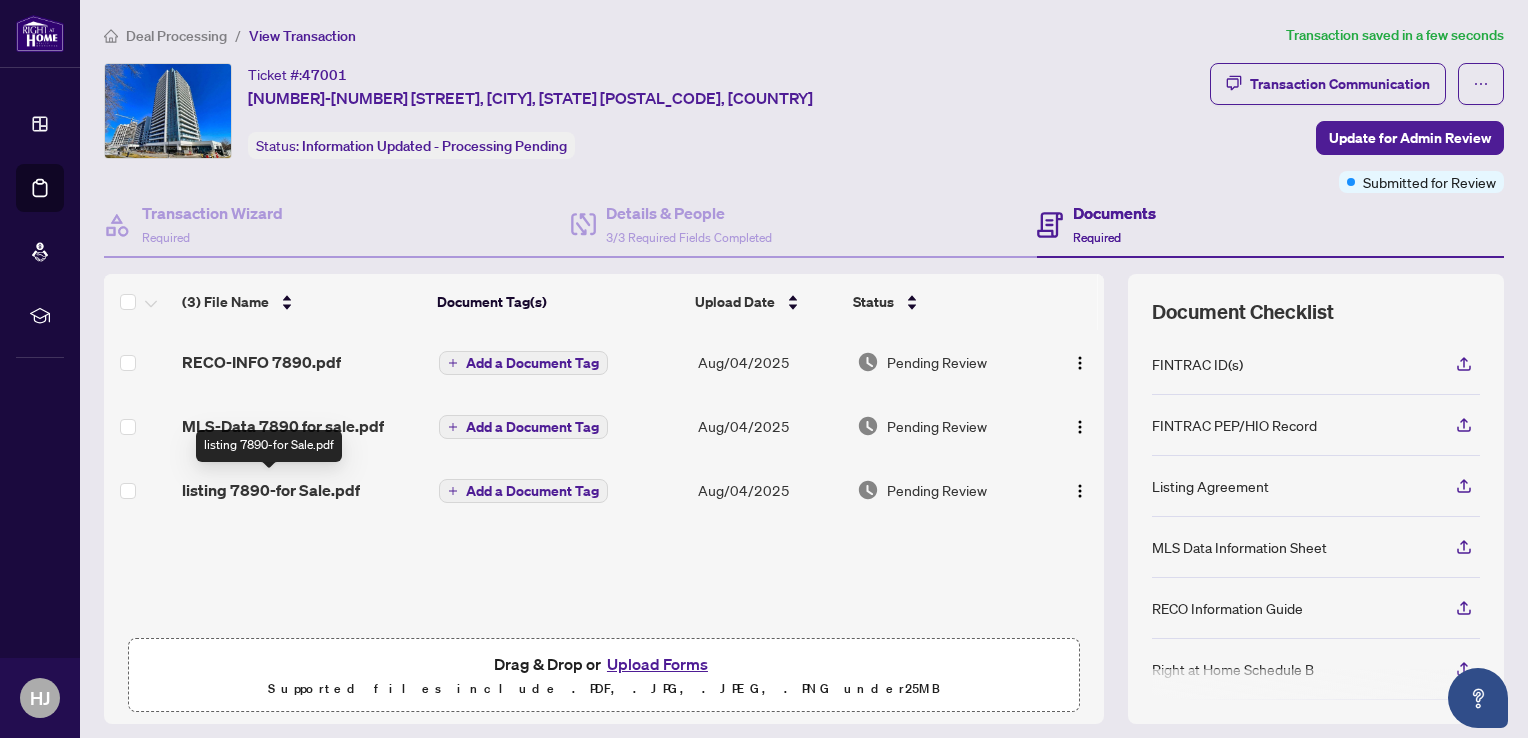 click on "listing 7890-for Sale.pdf" at bounding box center [271, 490] 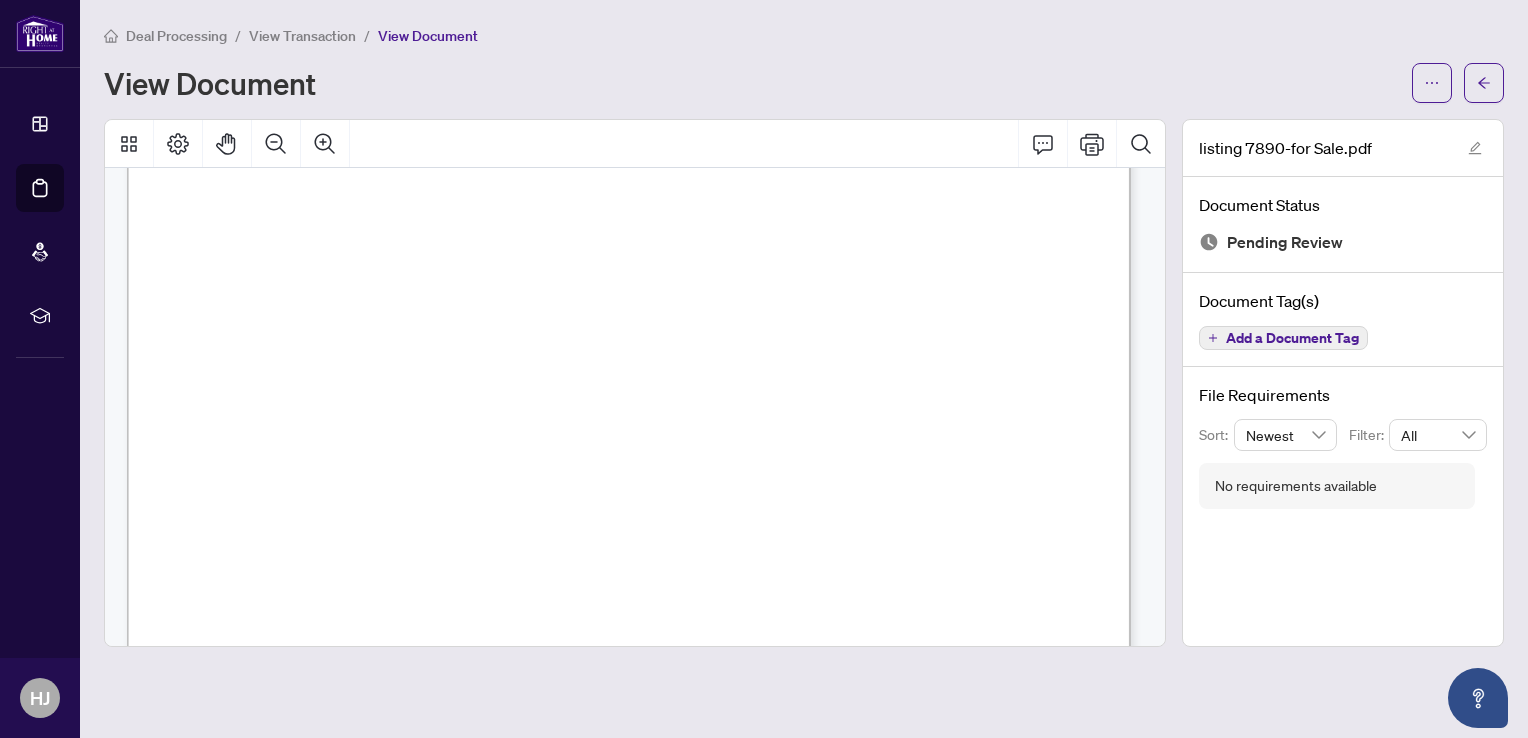 scroll, scrollTop: 0, scrollLeft: 0, axis: both 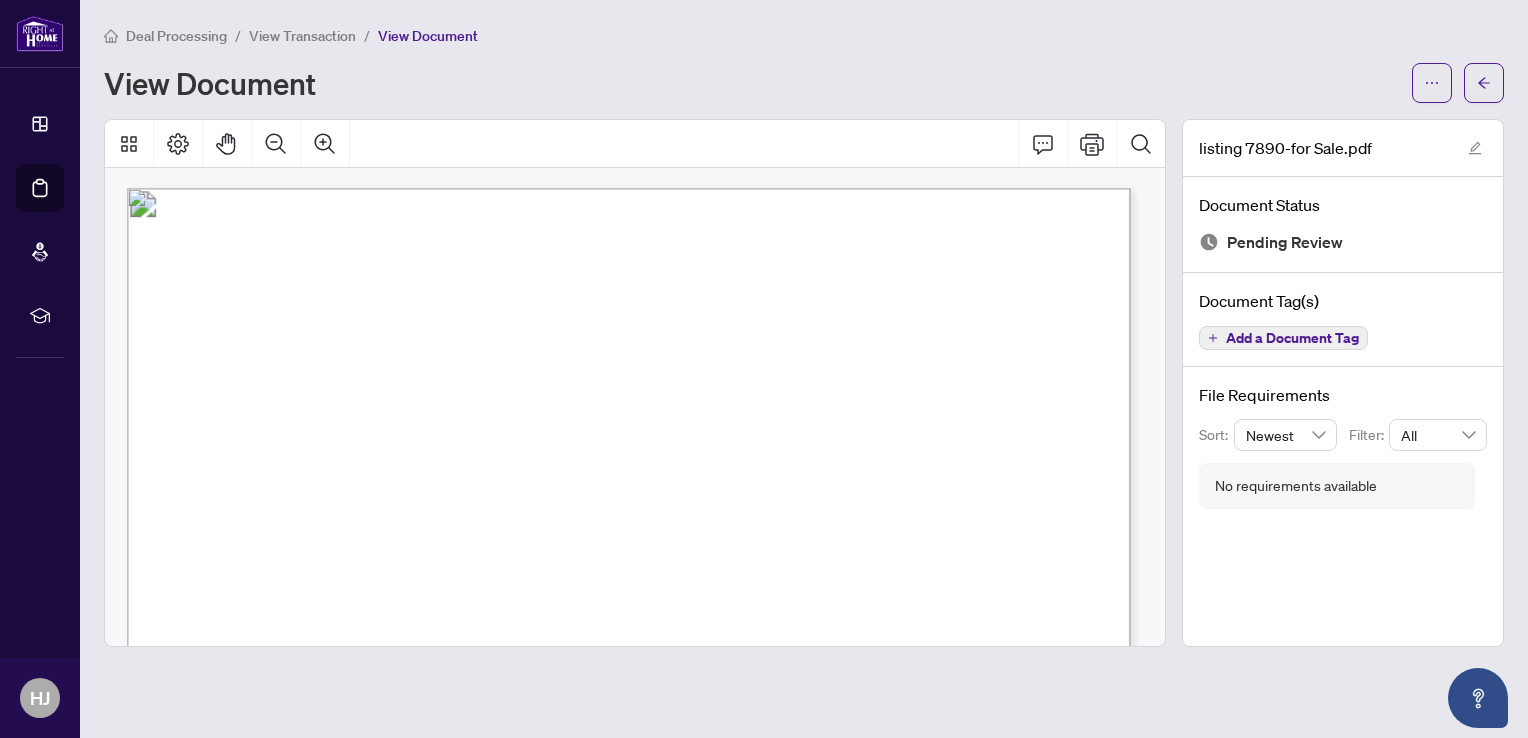 click at bounding box center [940, 1294] 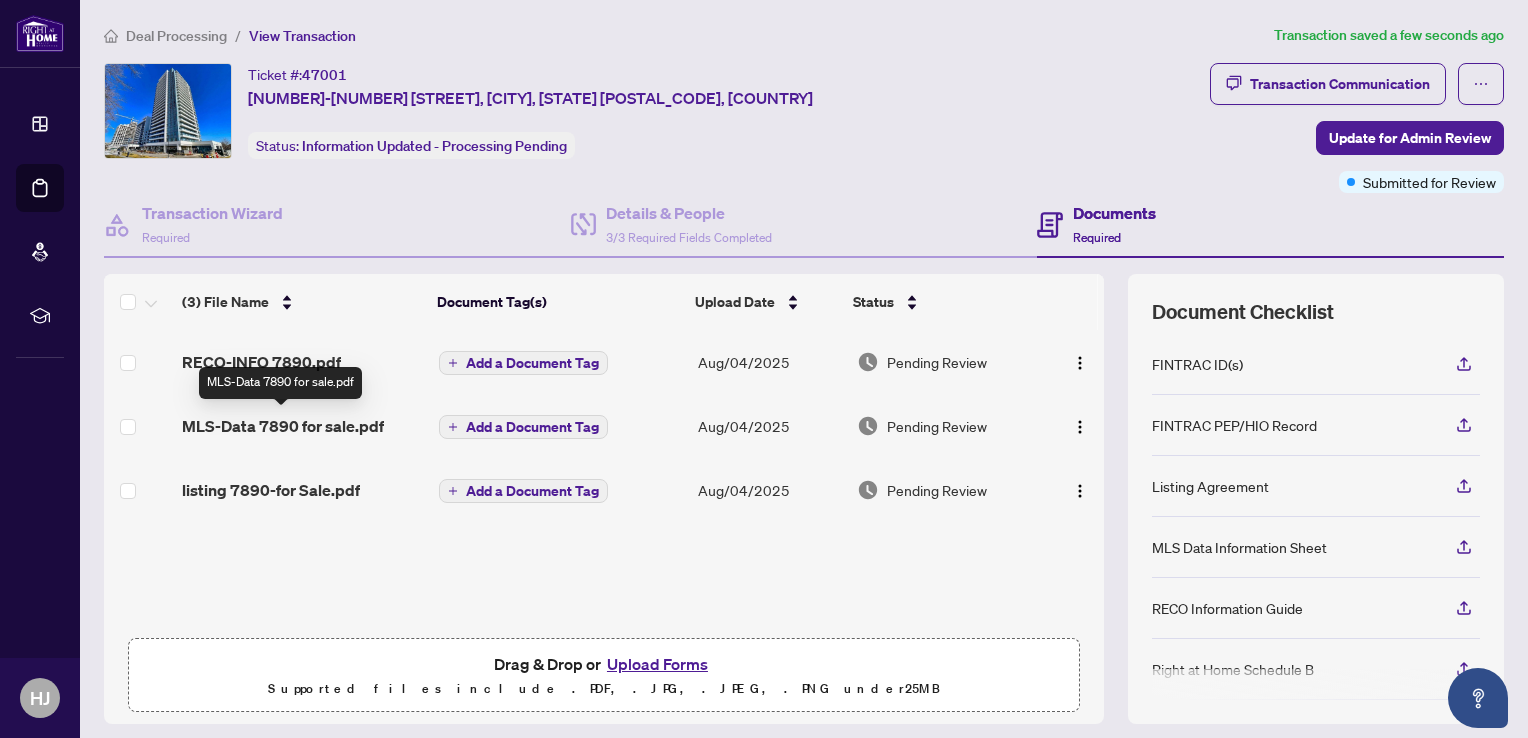 click on "MLS-Data 7890 for sale.pdf" at bounding box center (283, 426) 